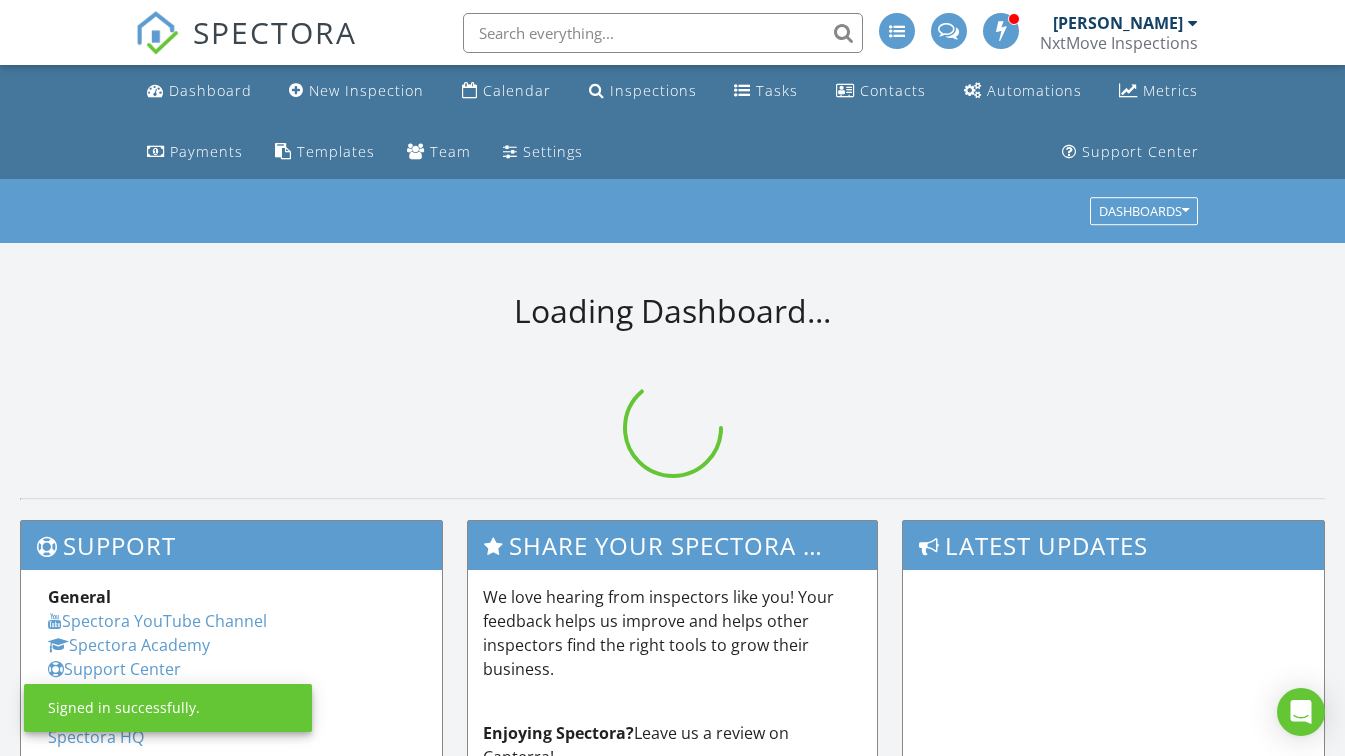 scroll, scrollTop: 0, scrollLeft: 0, axis: both 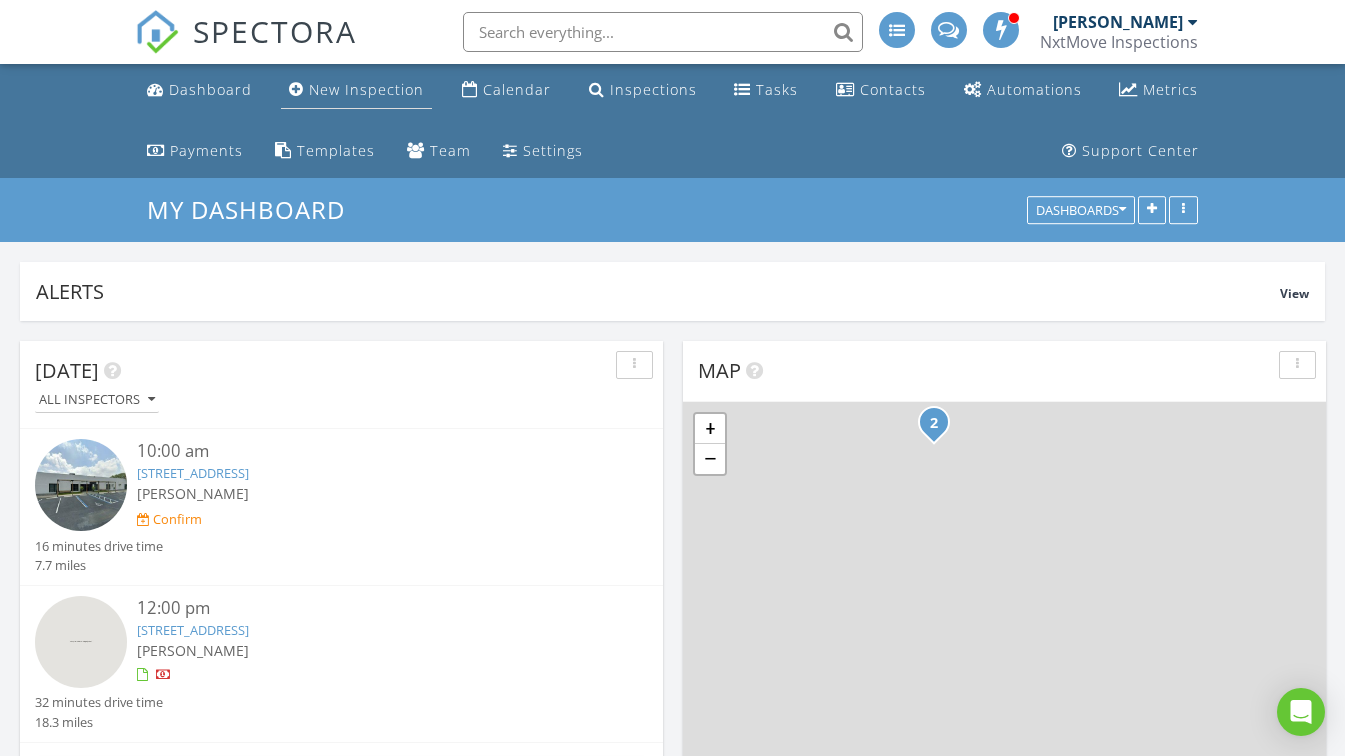 click on "New Inspection" at bounding box center (366, 89) 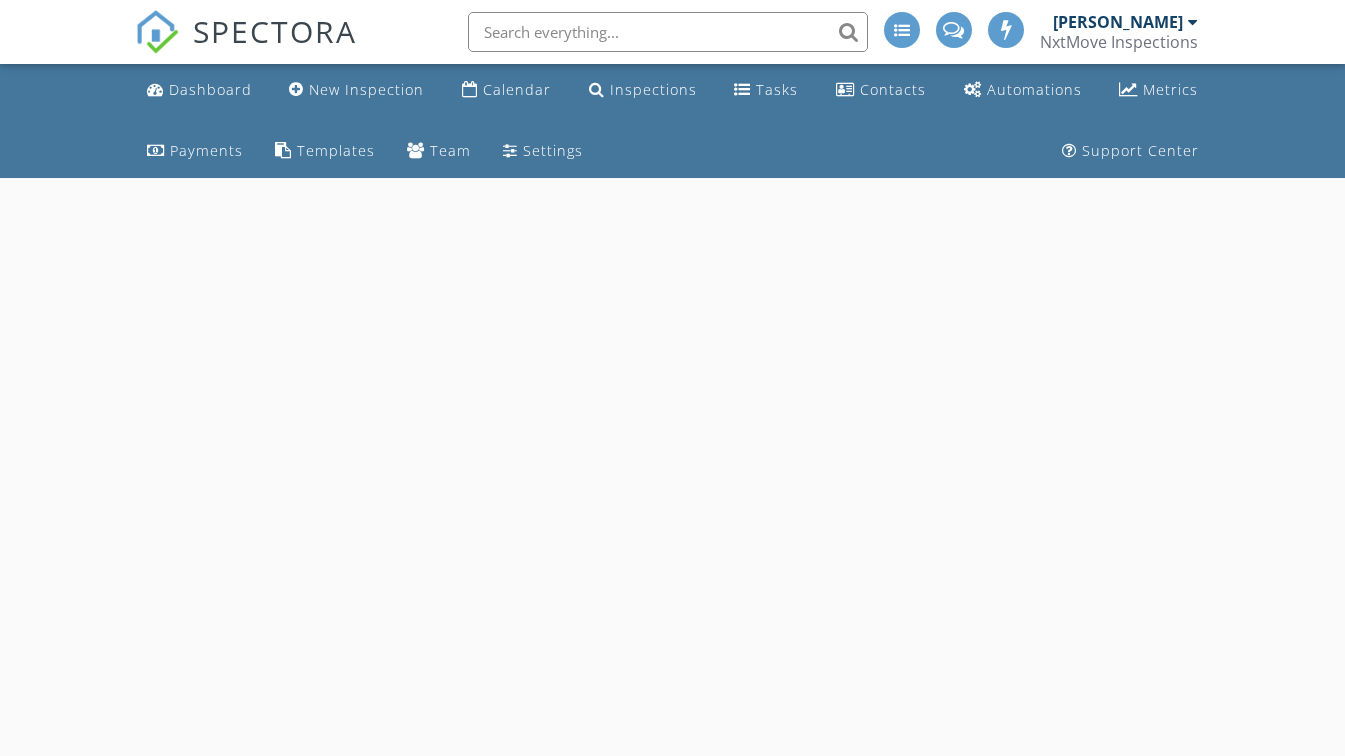 scroll, scrollTop: 0, scrollLeft: 0, axis: both 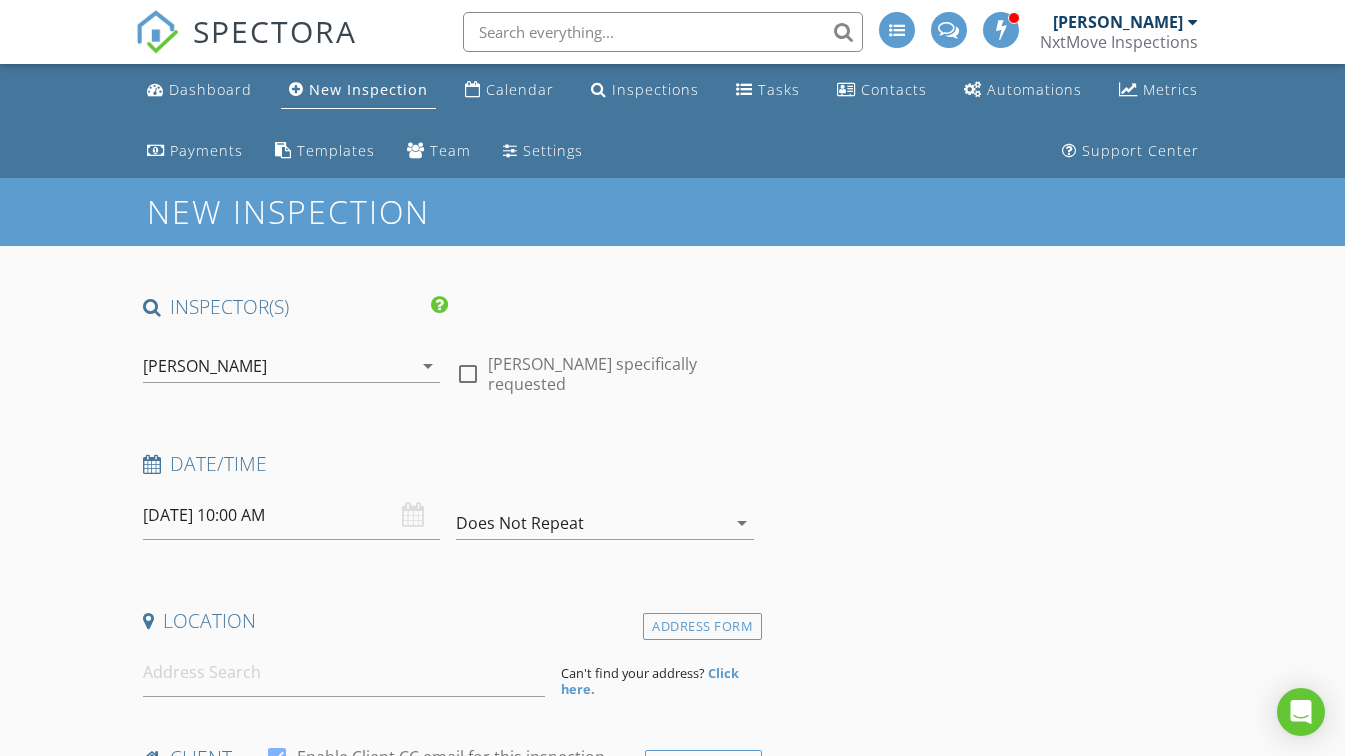 click on "[DATE] 10:00 AM" at bounding box center (292, 515) 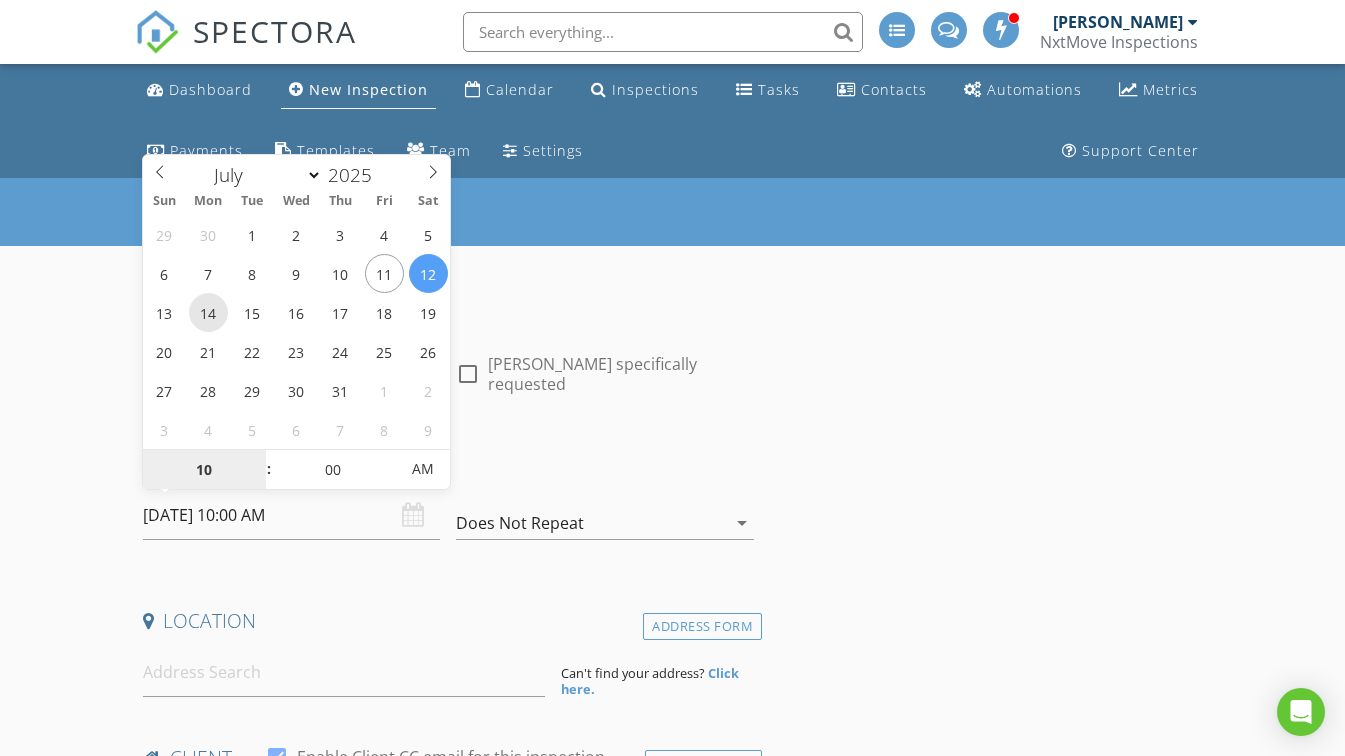 type on "[DATE] 10:00 AM" 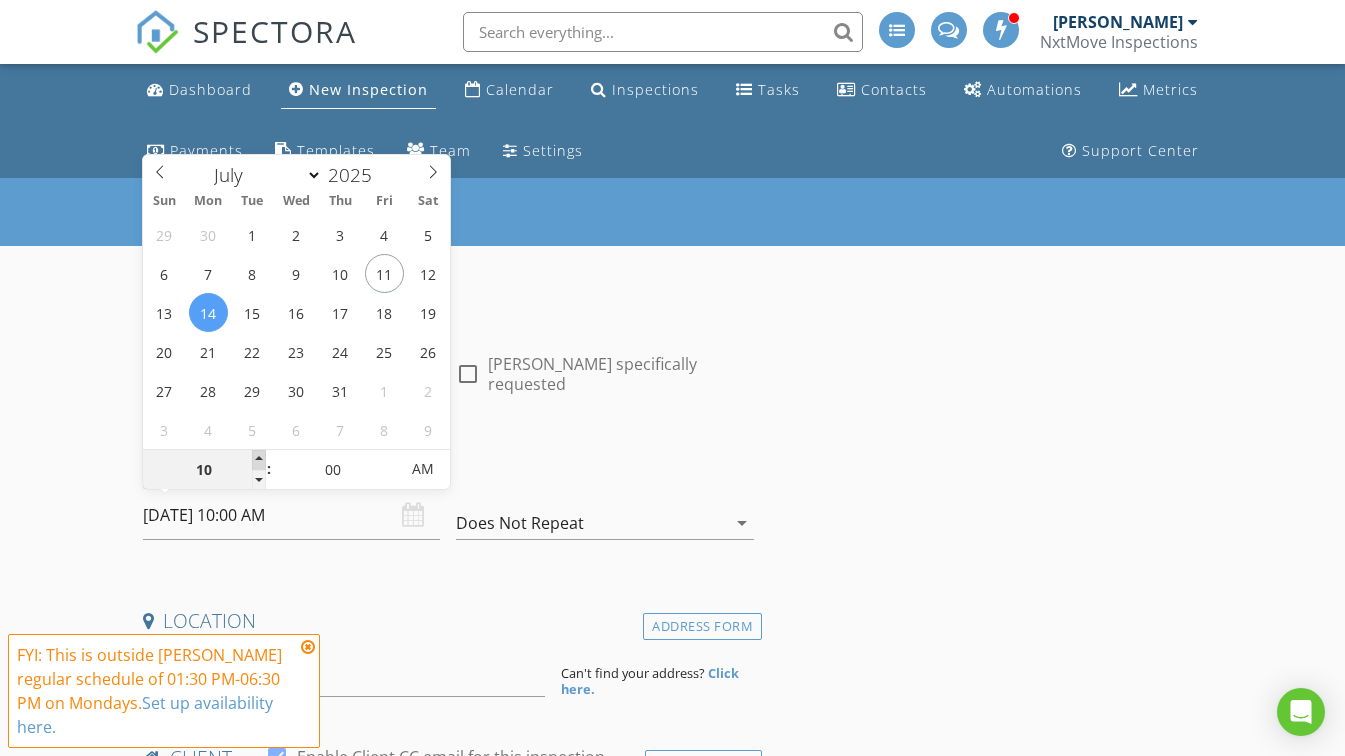 type on "11" 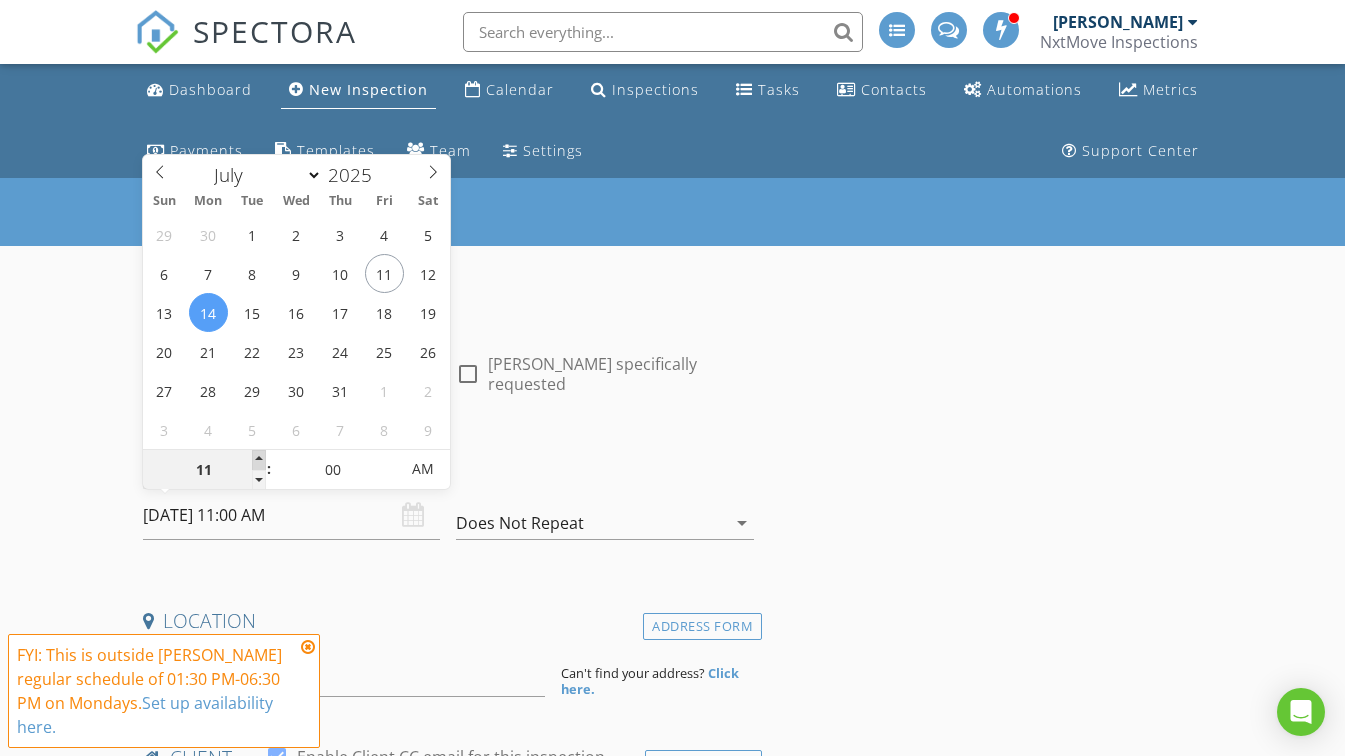 click at bounding box center [259, 460] 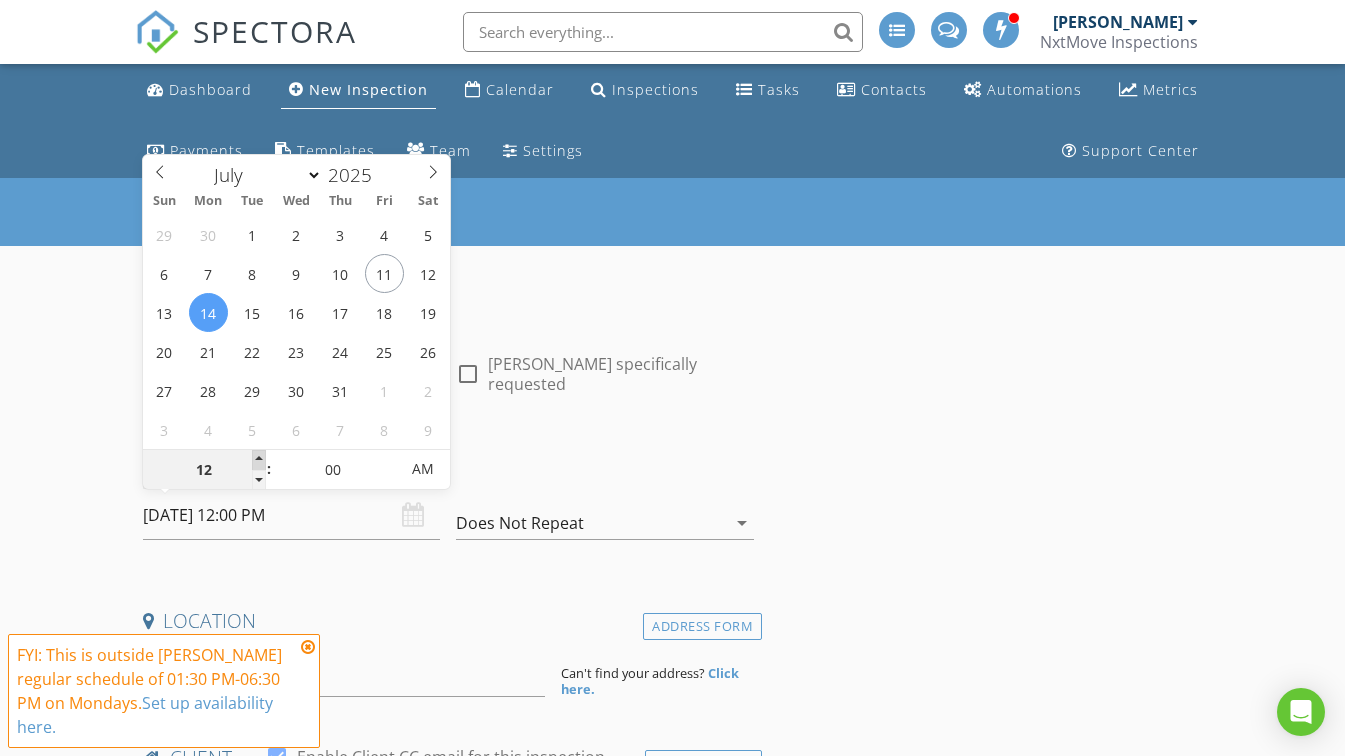 click at bounding box center [259, 460] 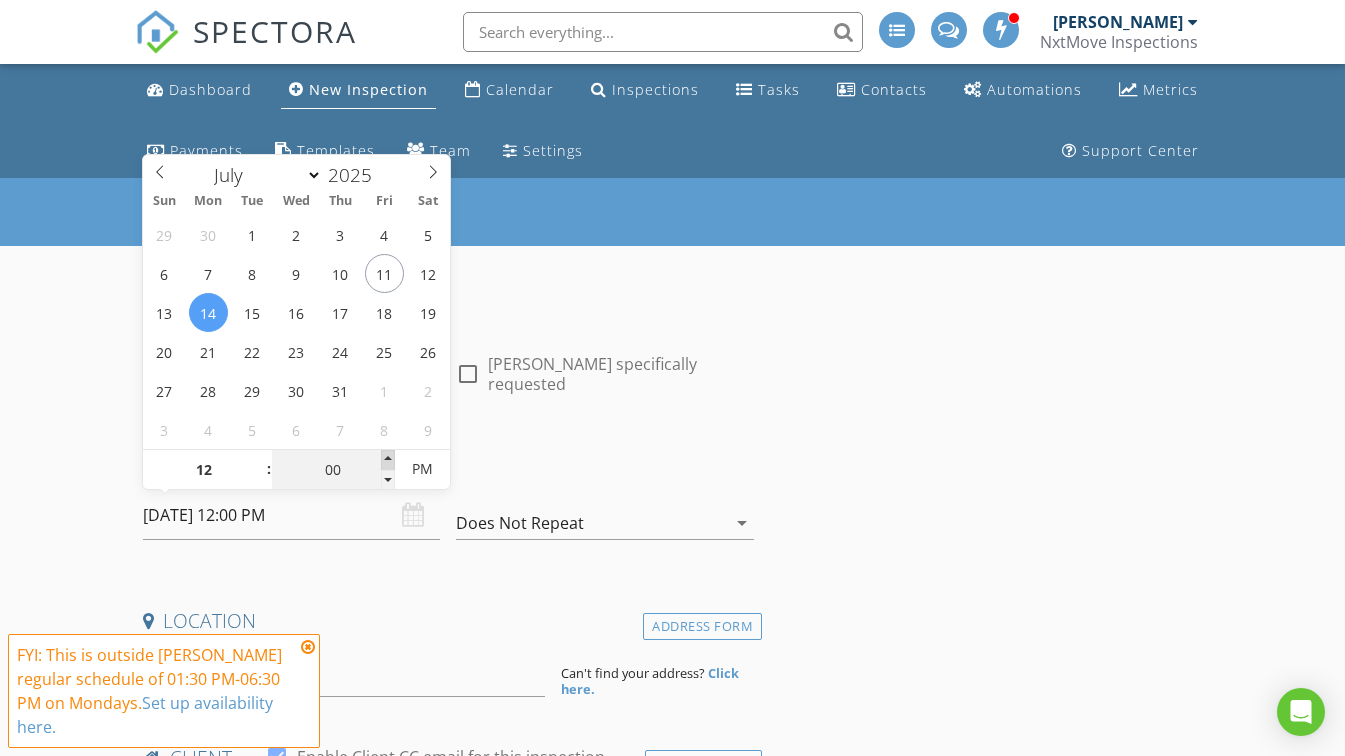type on "05" 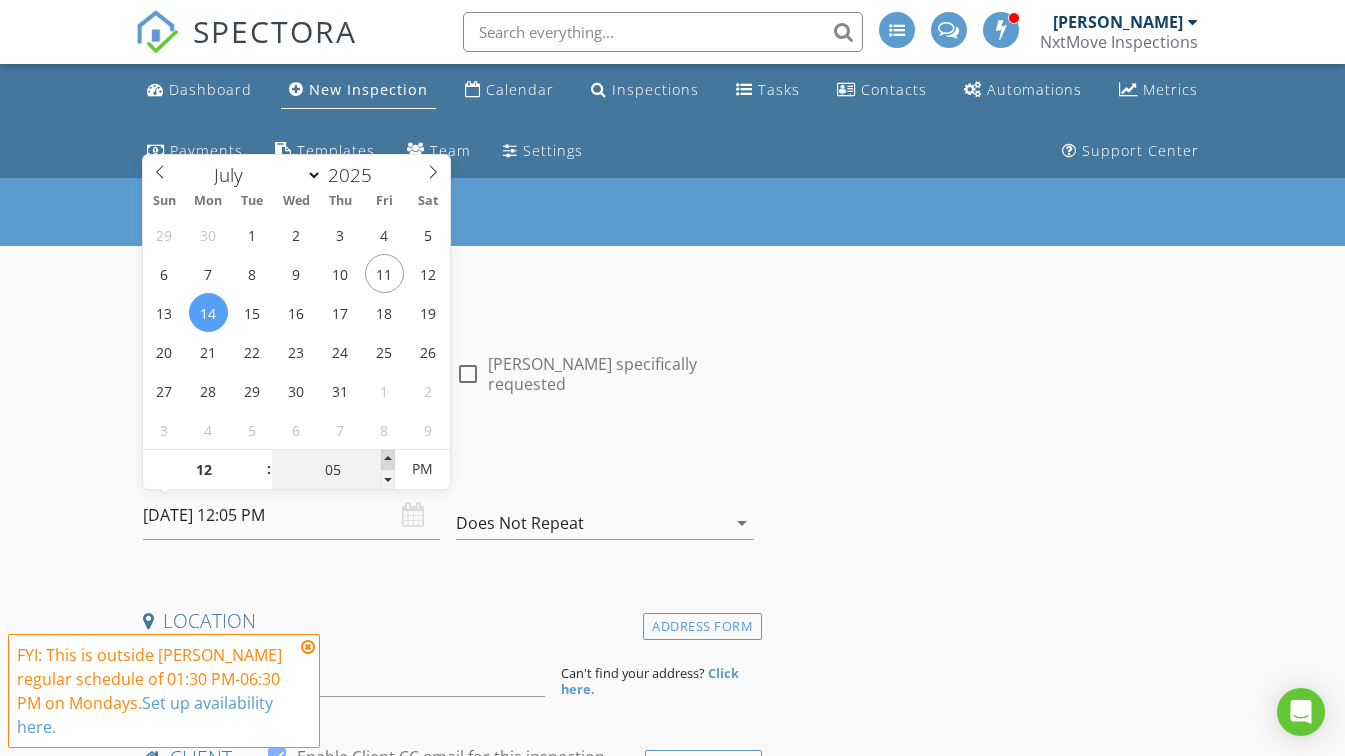 click at bounding box center [388, 460] 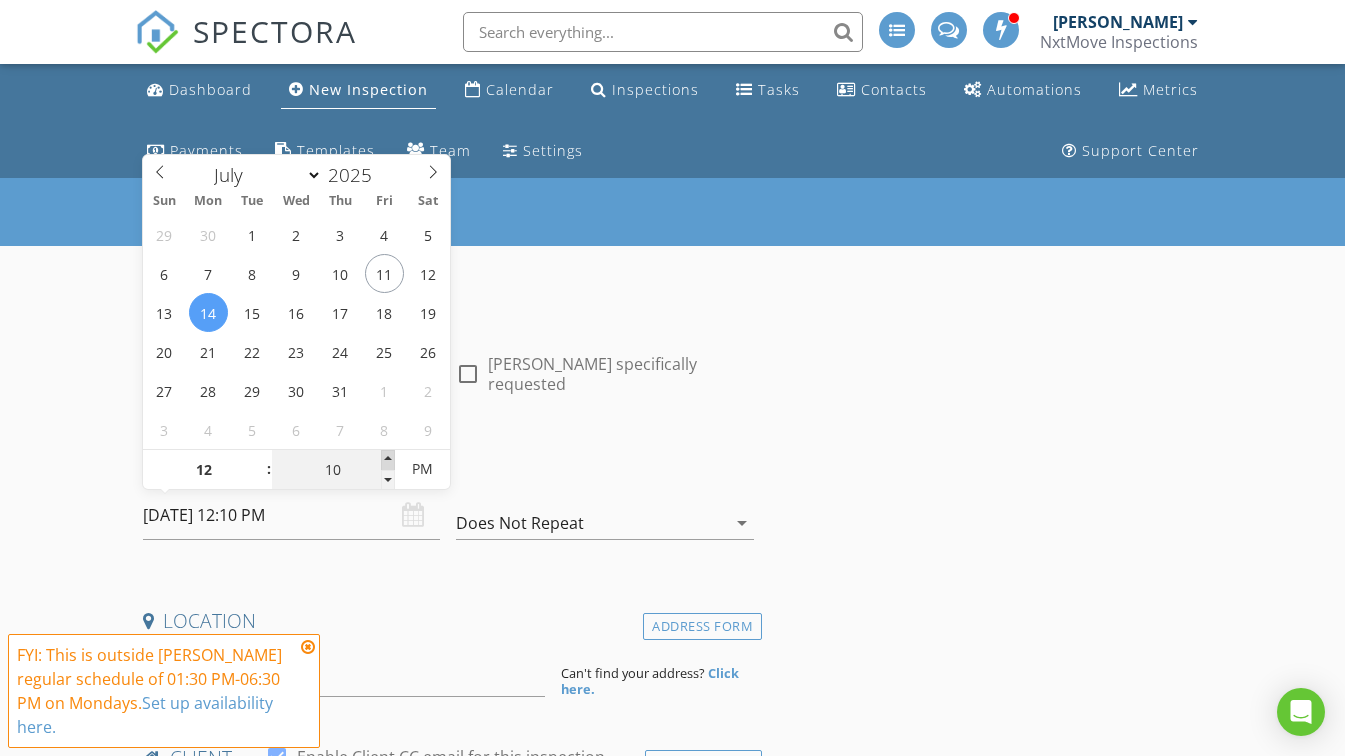 click at bounding box center [388, 460] 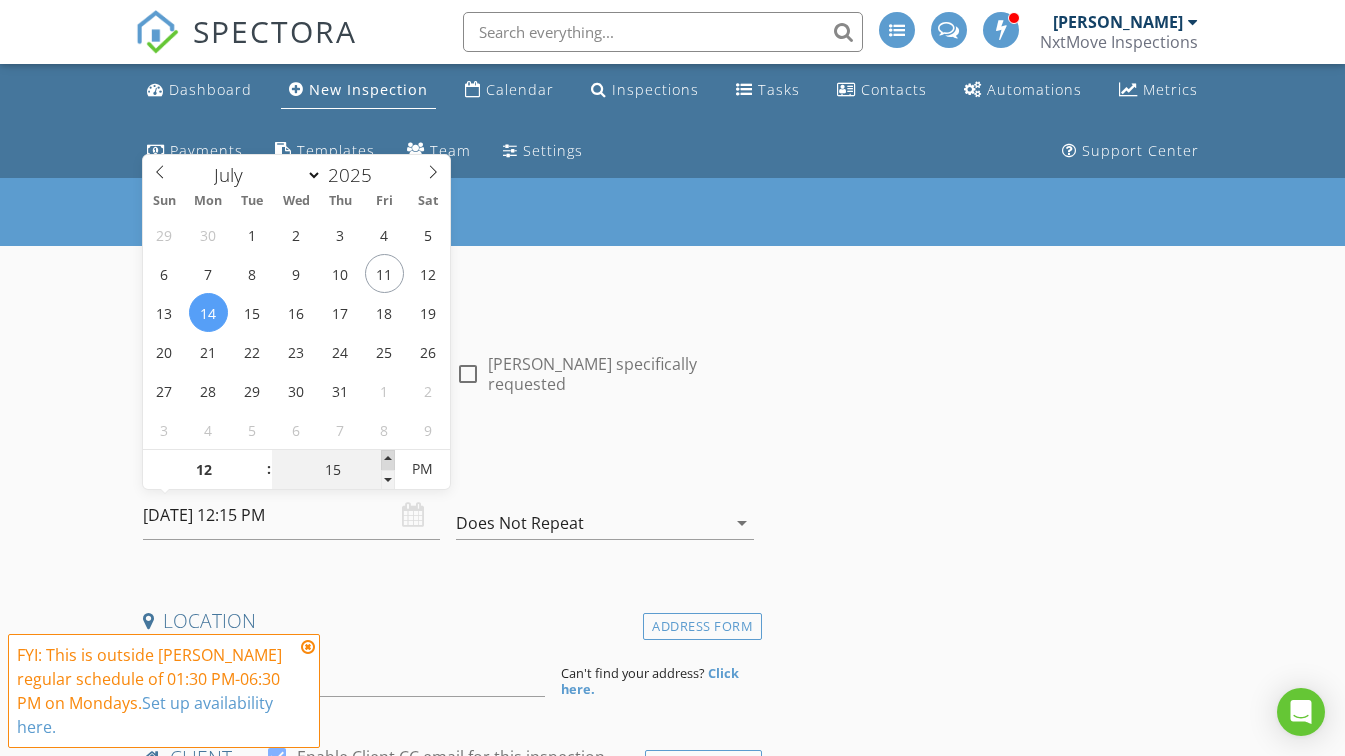 click at bounding box center (388, 460) 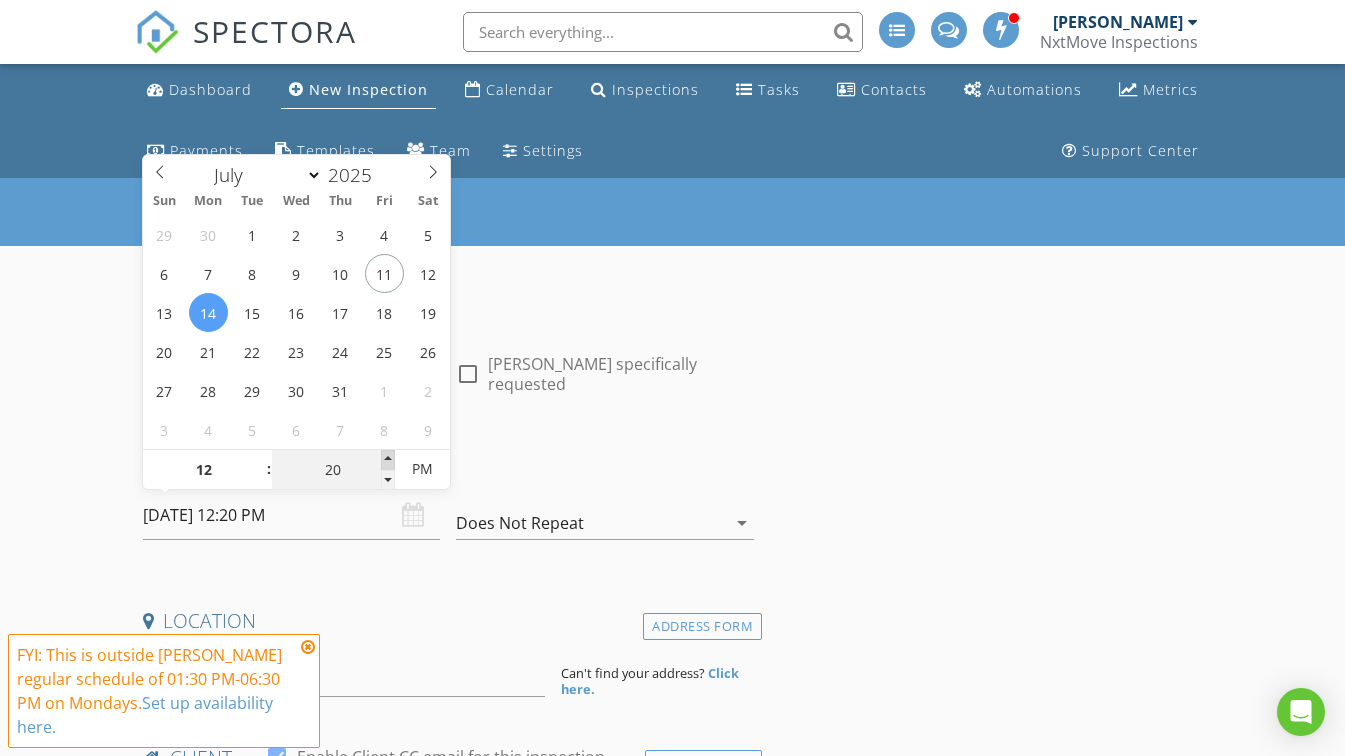 click at bounding box center (388, 460) 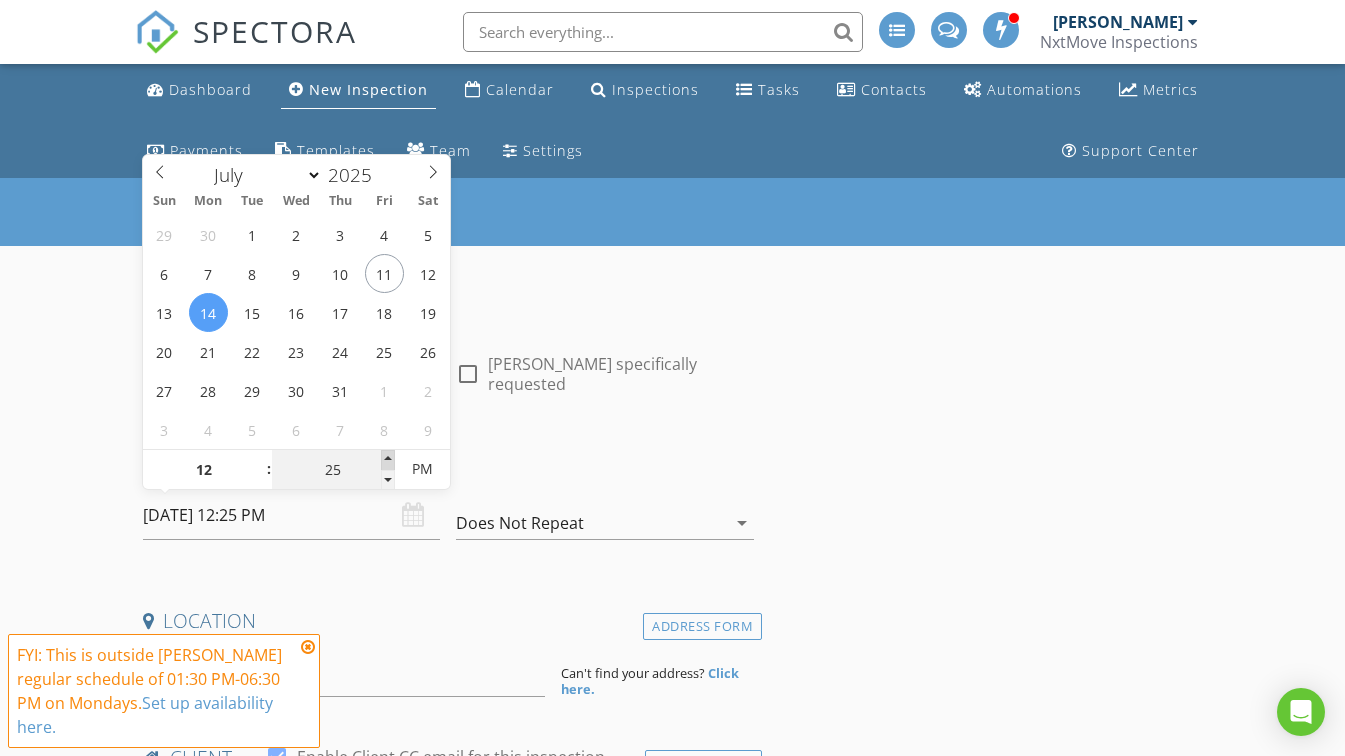 click at bounding box center (388, 460) 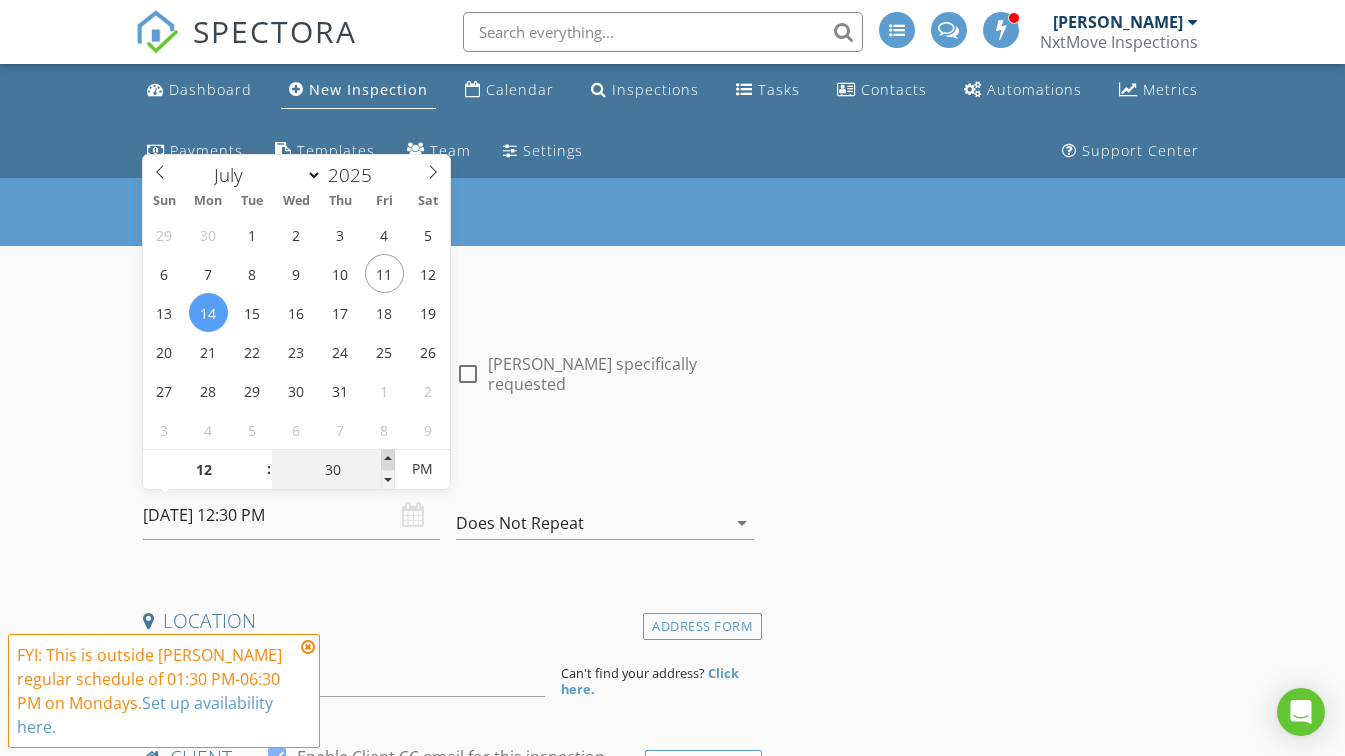 click at bounding box center (388, 460) 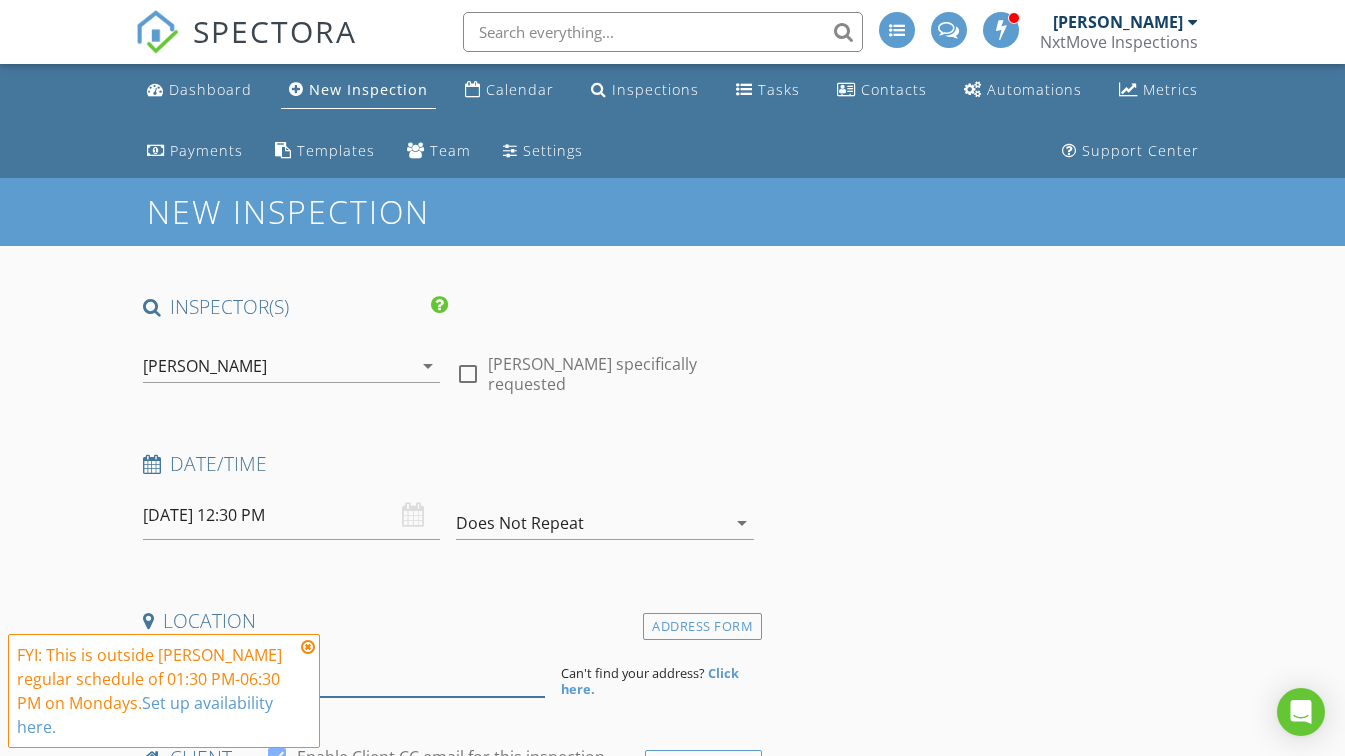 click at bounding box center [344, 672] 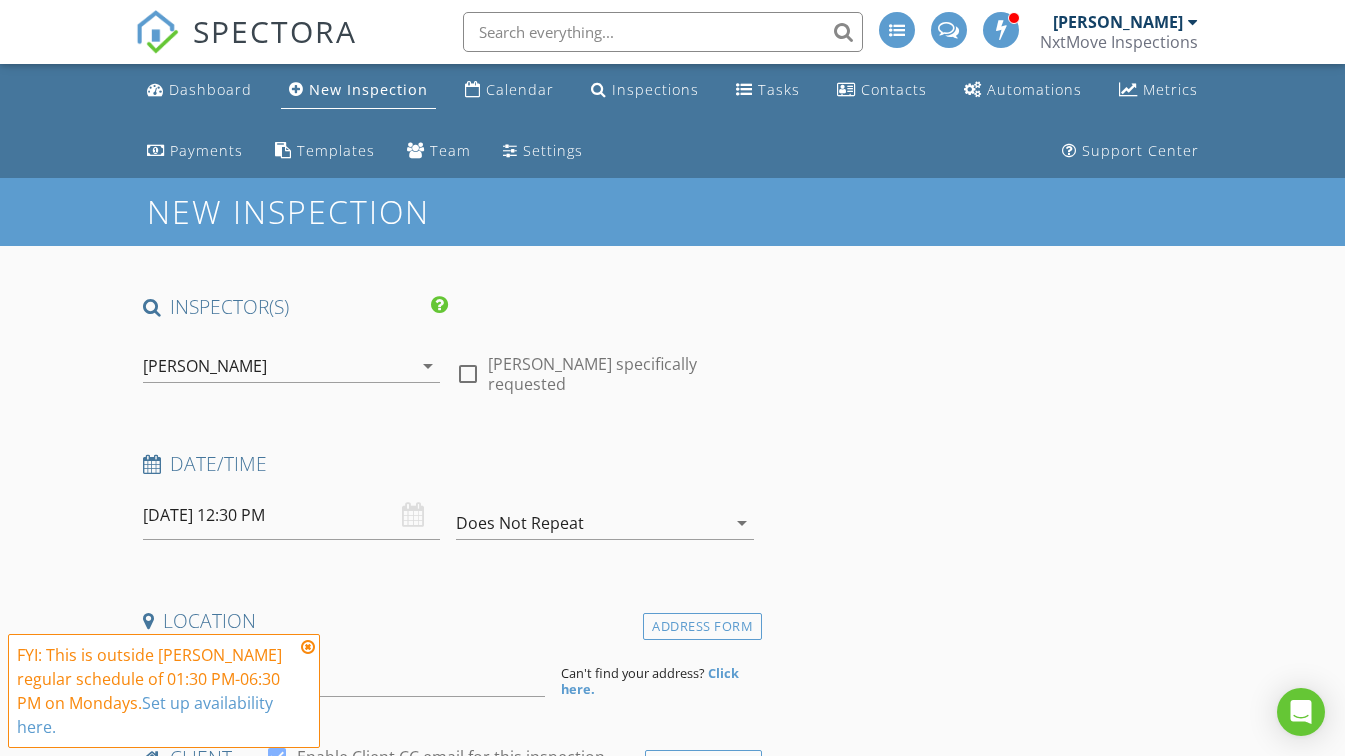 click on "FYI: This is outside [PERSON_NAME] regular schedule of 01:30 PM-06:30 PM on Mondays.  Set up availability here." at bounding box center (164, 691) 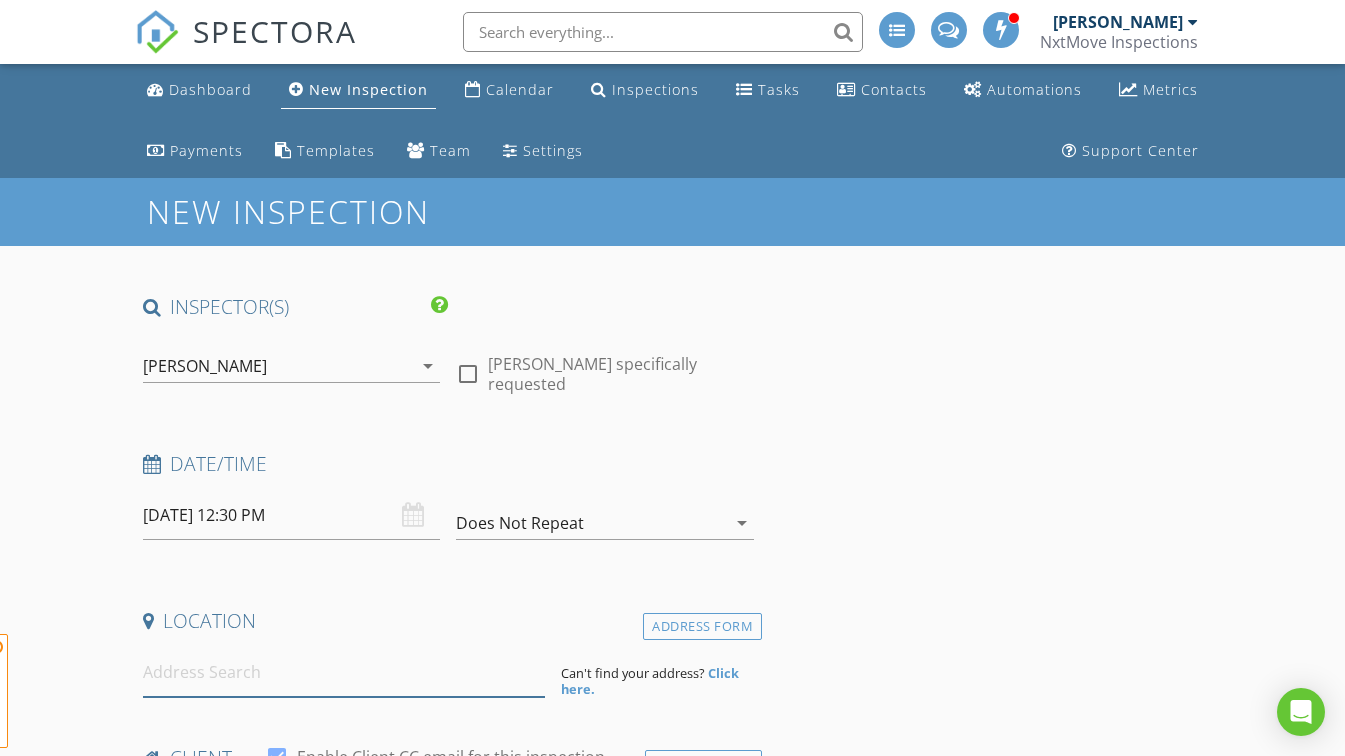 click at bounding box center [344, 672] 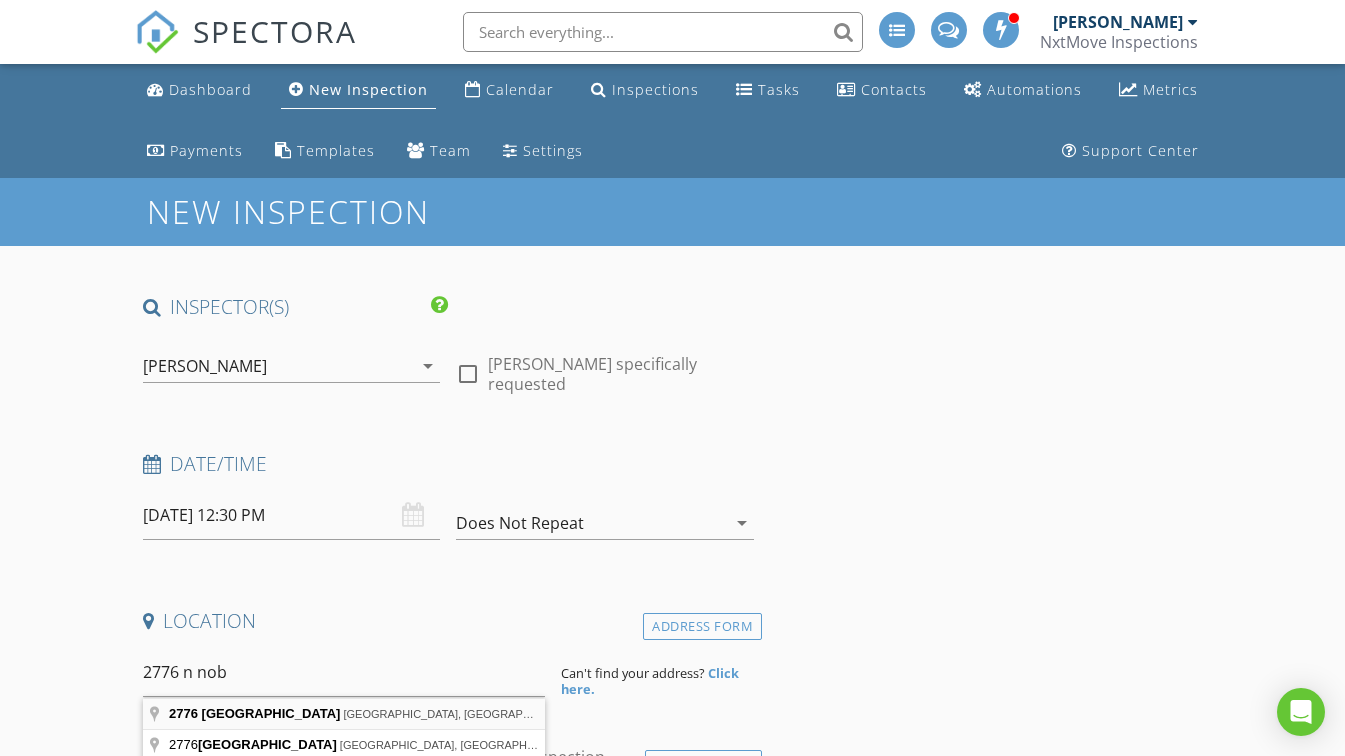 type on "[STREET_ADDRESS]" 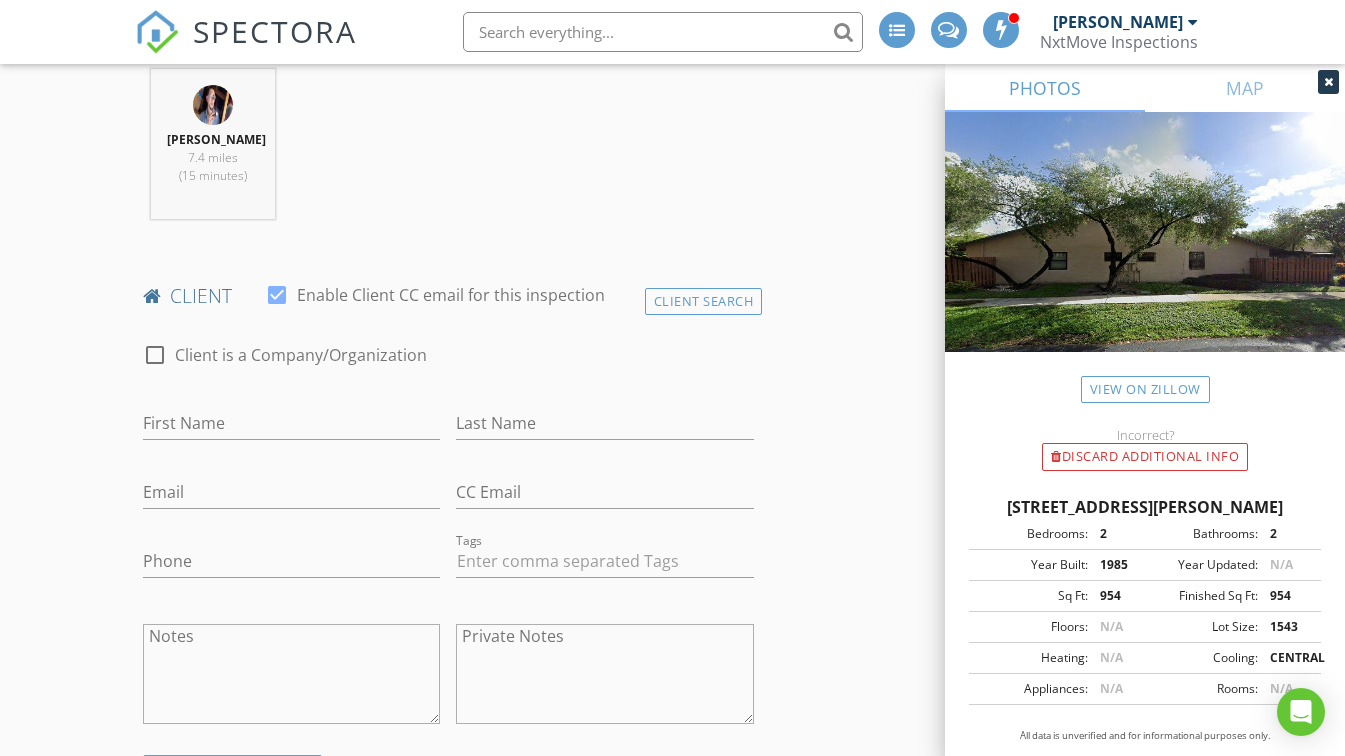 scroll, scrollTop: 911, scrollLeft: 0, axis: vertical 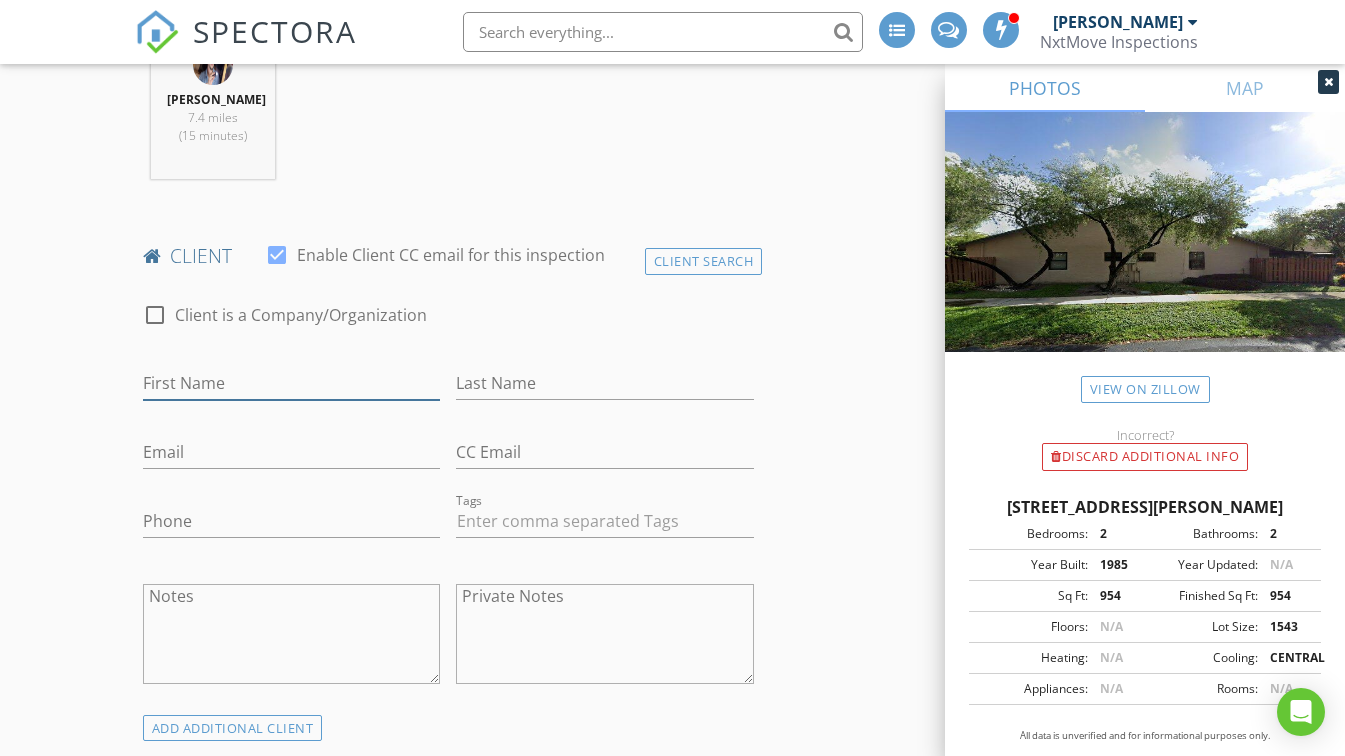 click on "First Name" at bounding box center (292, 383) 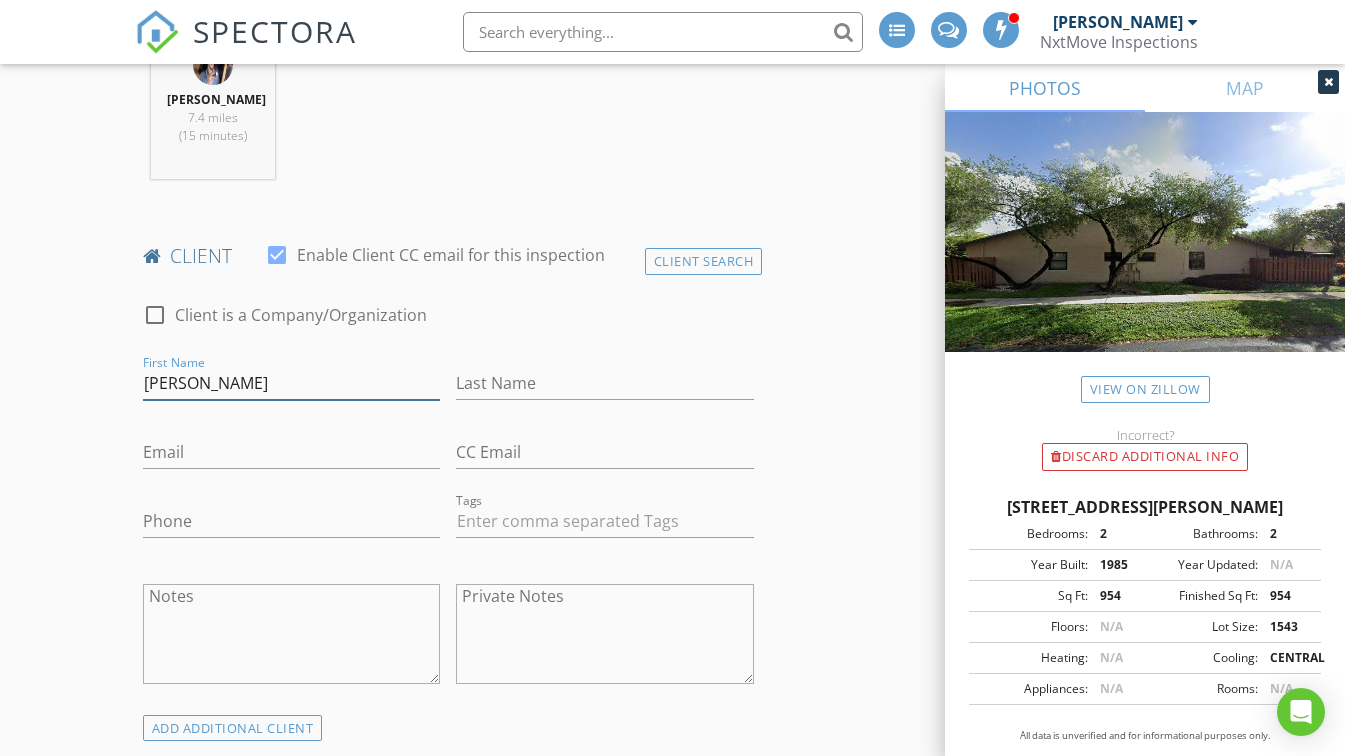 type on "[PERSON_NAME]" 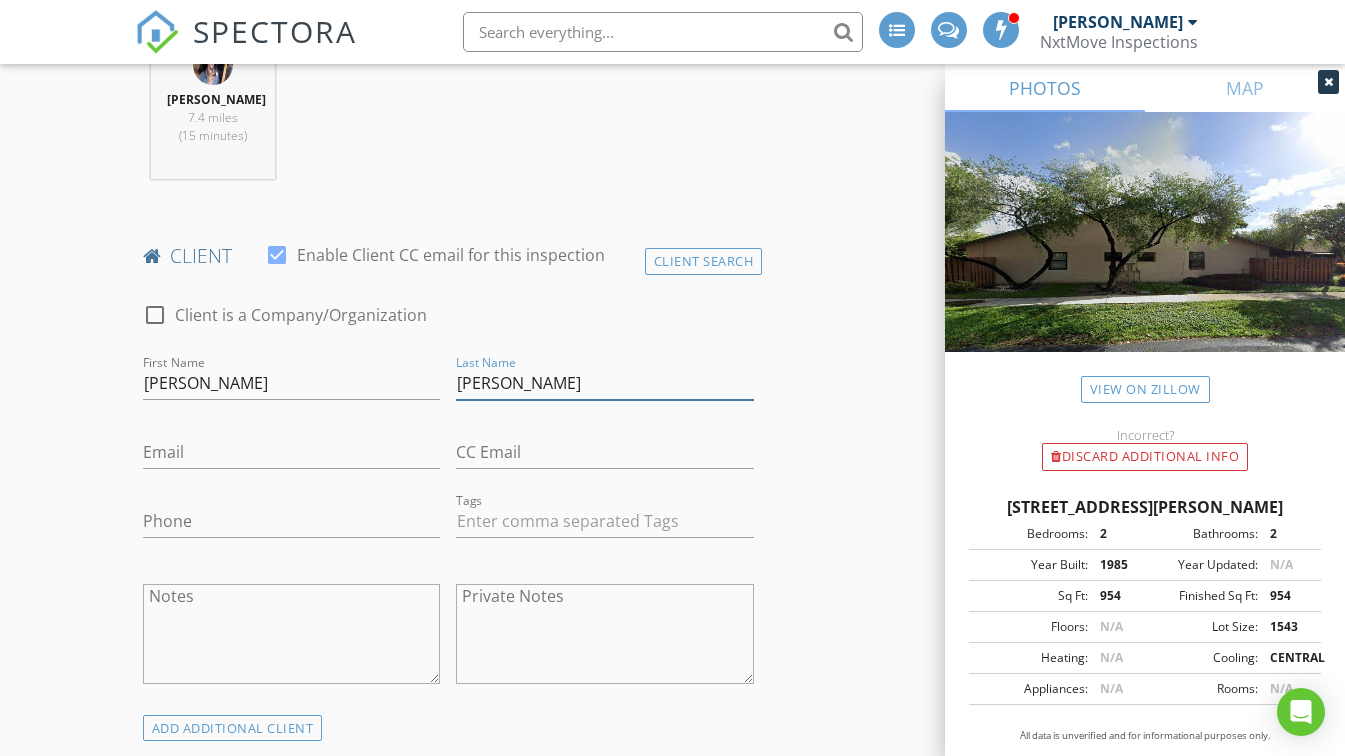 type on "[PERSON_NAME]" 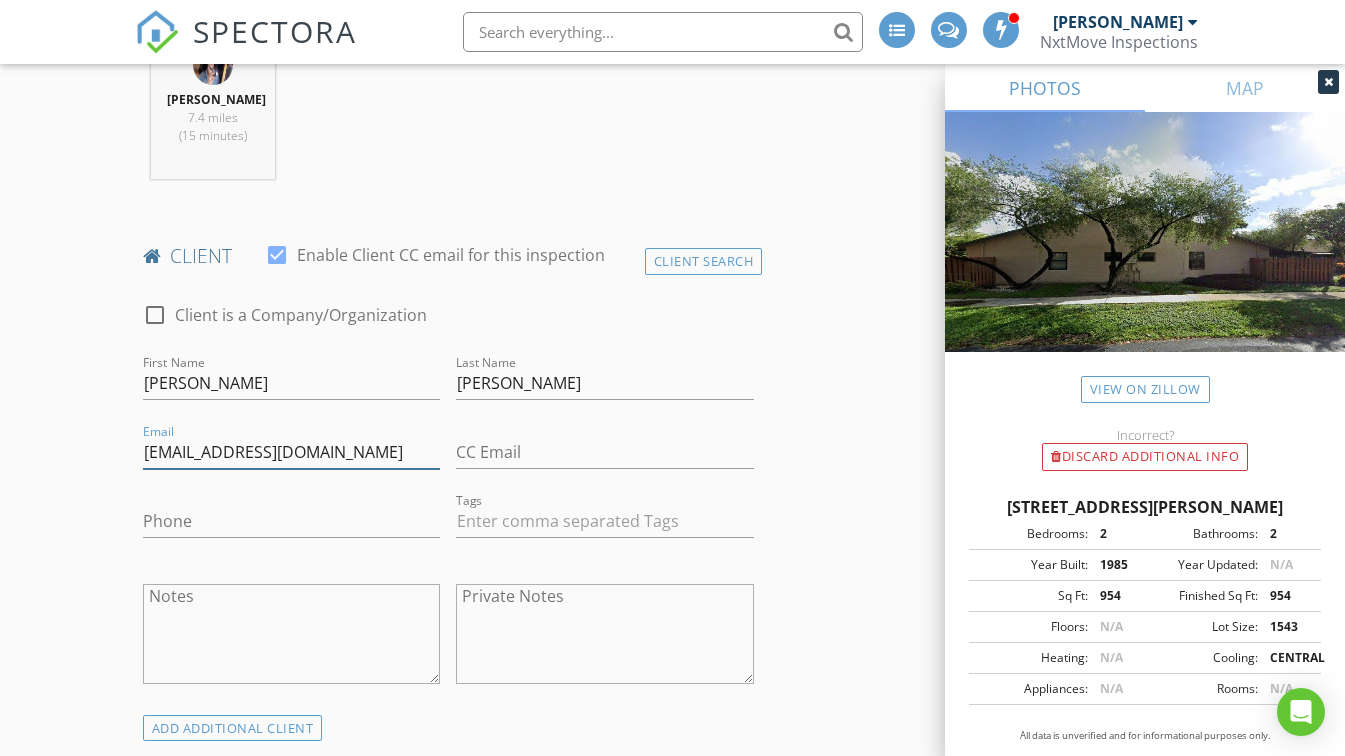 type on "[EMAIL_ADDRESS][DOMAIN_NAME]" 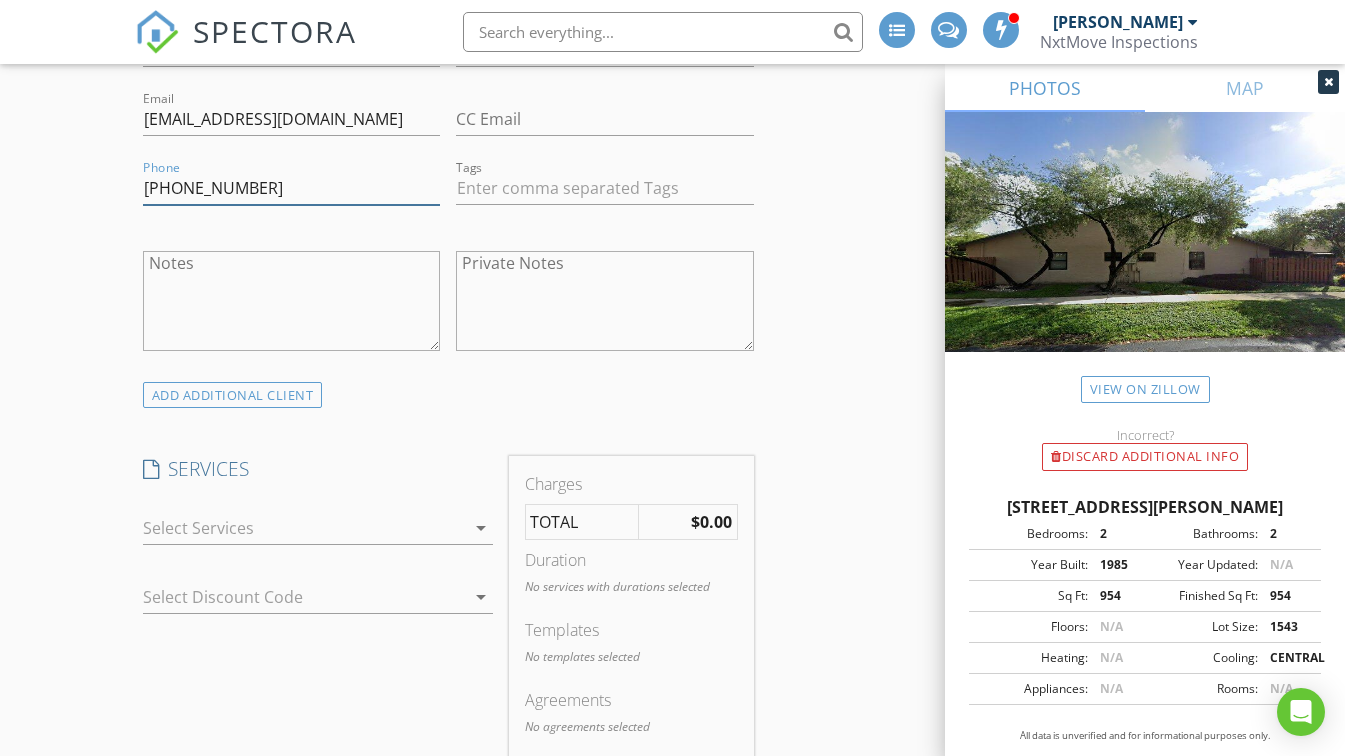 scroll, scrollTop: 1281, scrollLeft: 0, axis: vertical 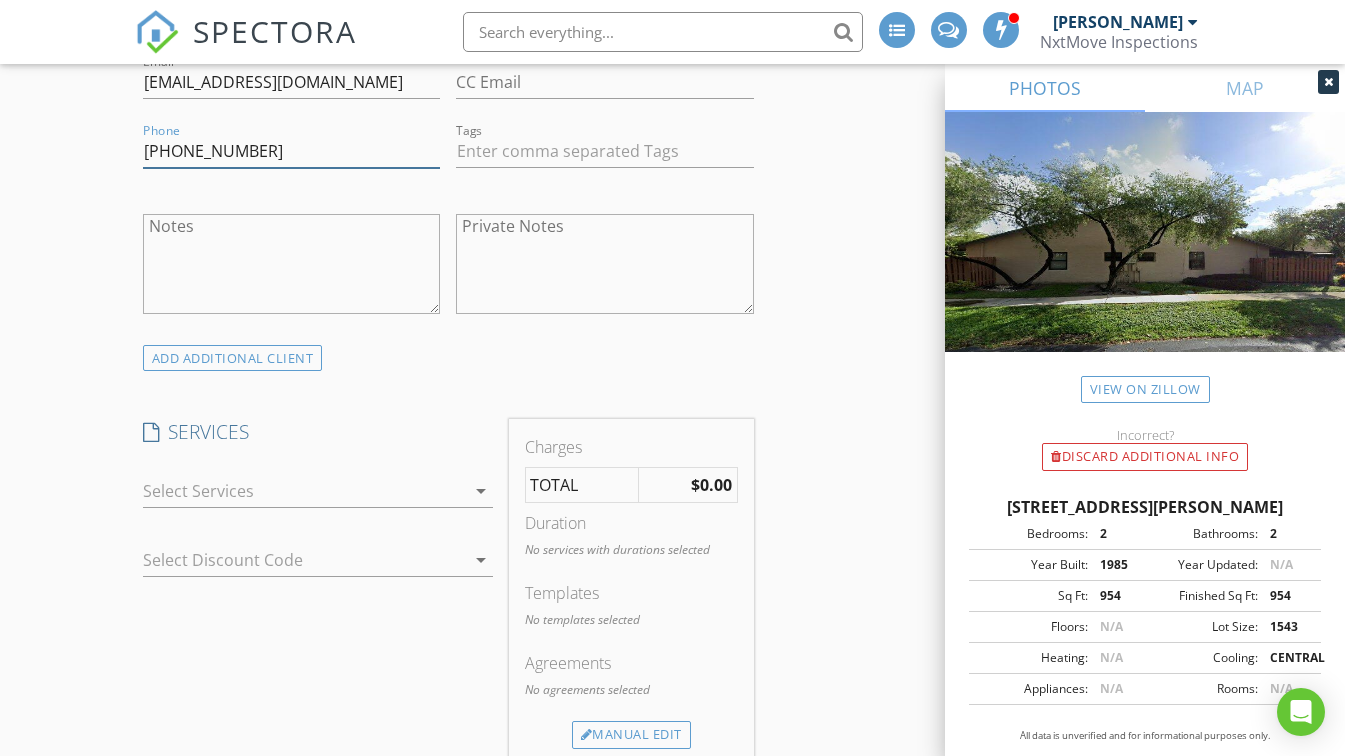 type on "[PHONE_NUMBER]" 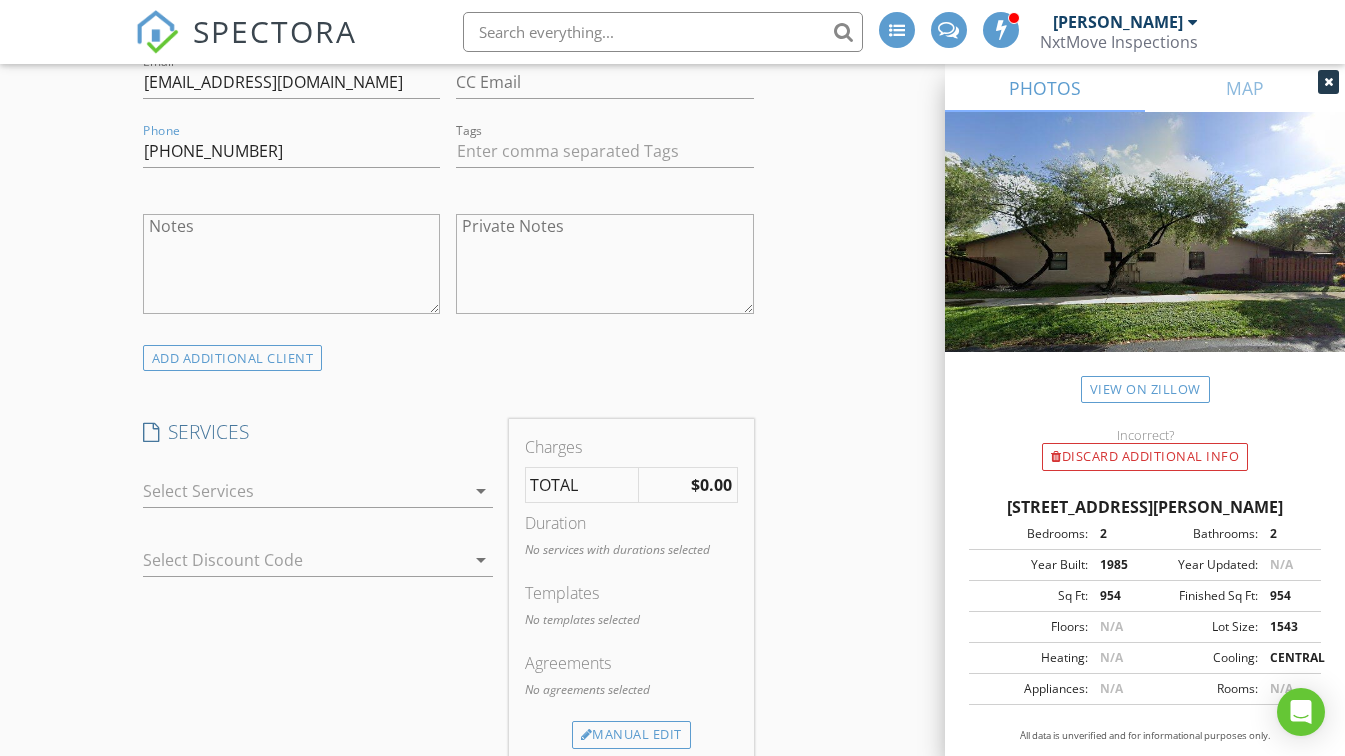 click at bounding box center (304, 491) 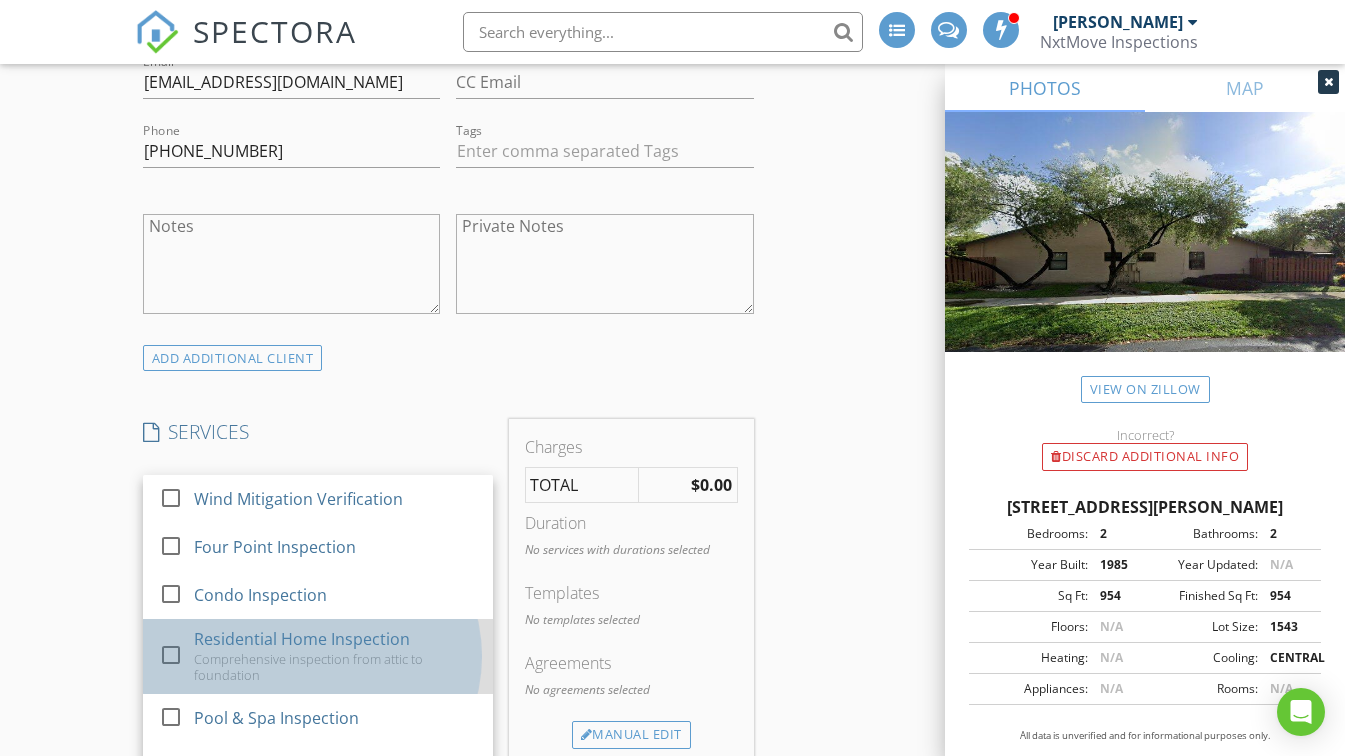 click on "check_box_outline_blank" at bounding box center (172, 656) 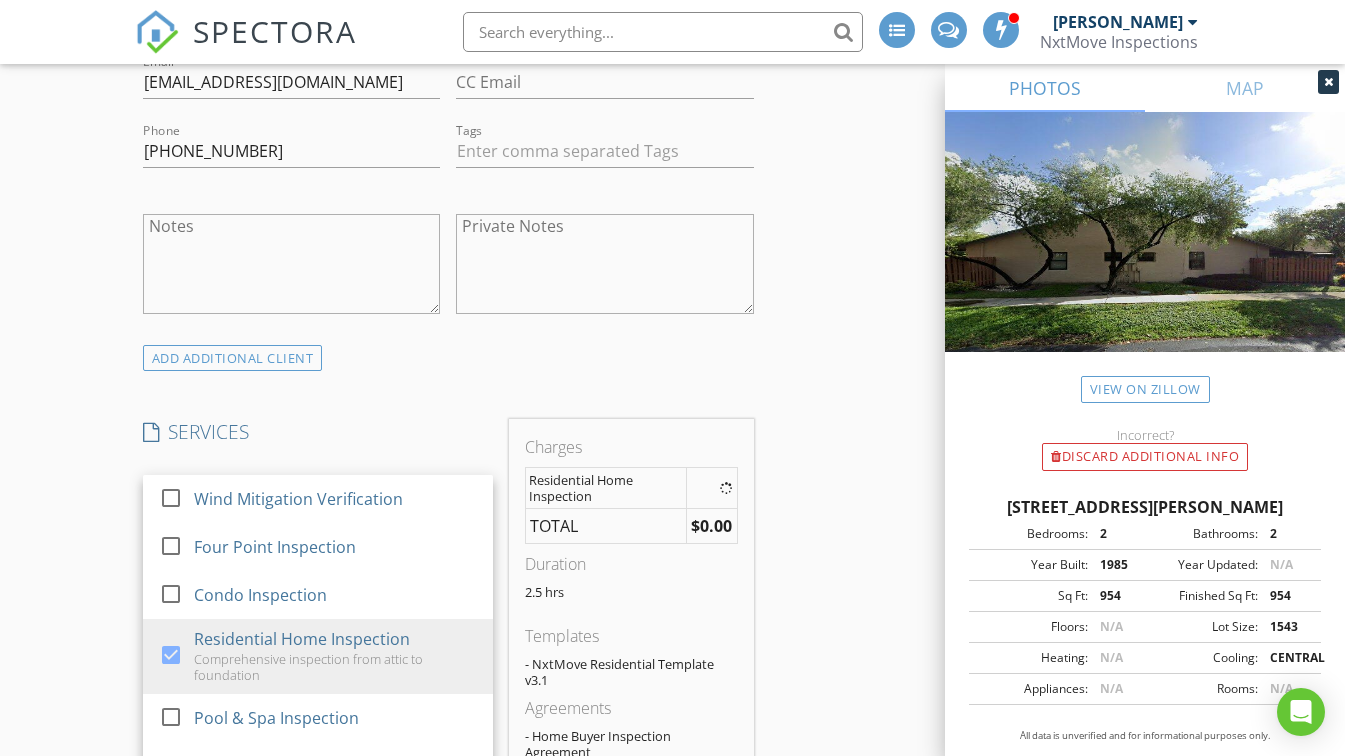 click on "New Inspection
INSPECTOR(S)
check_box   [PERSON_NAME]   PRIMARY   [PERSON_NAME] arrow_drop_down   check_box_outline_blank [PERSON_NAME] specifically requested
Date/Time
[DATE] 12:30 PM   Does Not Repeat arrow_drop_down
Location
Address Search       Address [STREET_ADDRESS][PERSON_NAME][US_STATE] Broward     Square Feet 954   Year Built 1985   Foundation arrow_drop_down     [PERSON_NAME]     7.4 miles     (15 minutes)
client
check_box Enable Client CC email for this inspection   Client Search     check_box_outline_blank Client is a Company/Organization     First Name [PERSON_NAME]   Last Name [PERSON_NAME]   Email [EMAIL_ADDRESS][DOMAIN_NAME]   CC Email   Phone [PHONE_NUMBER]         Tags         Notes   Private Notes
ADD ADDITIONAL client
SERVICES" at bounding box center [672, 1054] 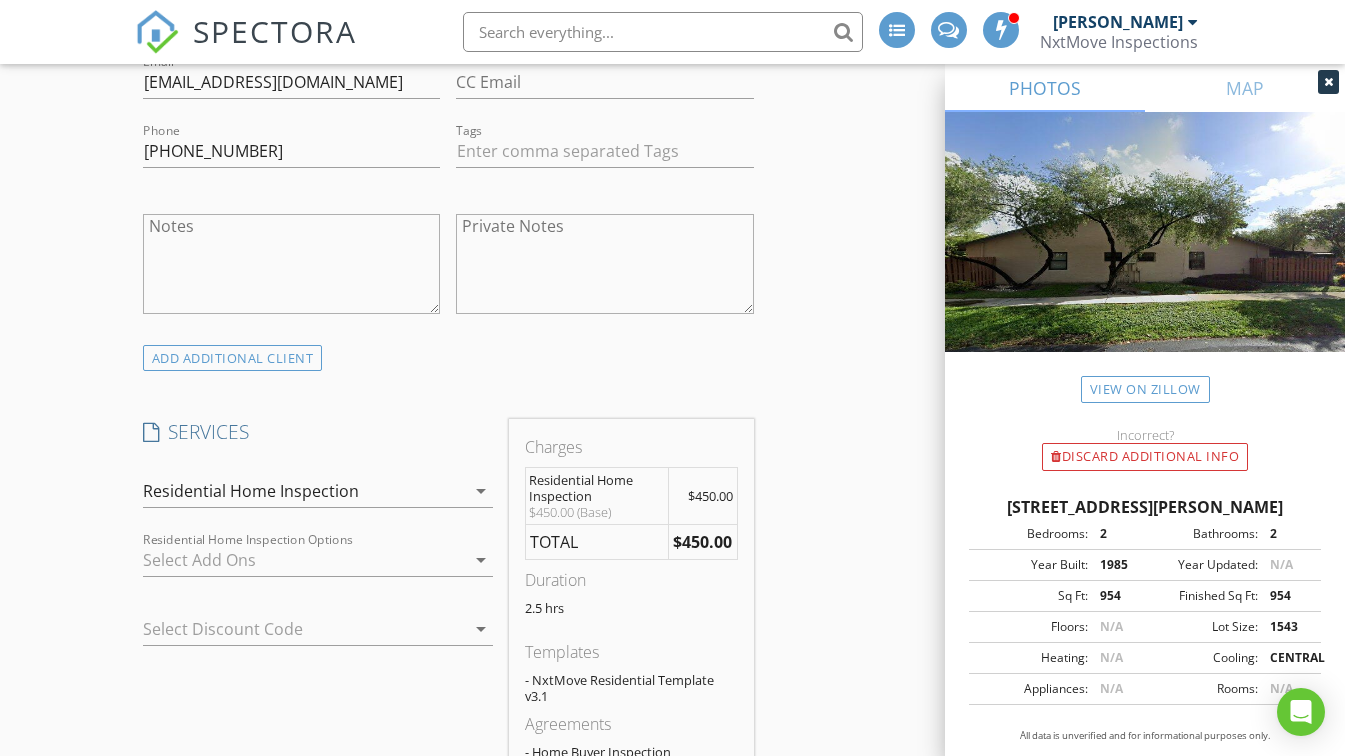click at bounding box center [304, 560] 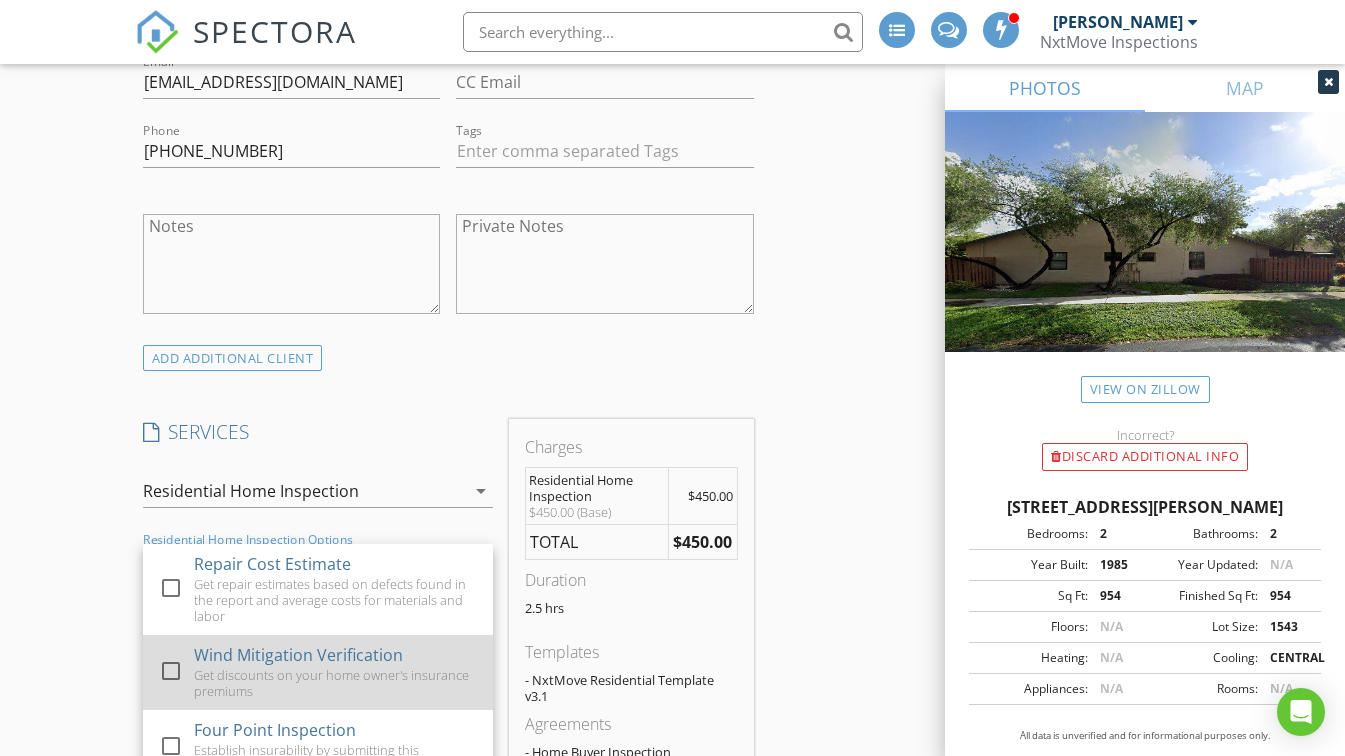 click at bounding box center (171, 671) 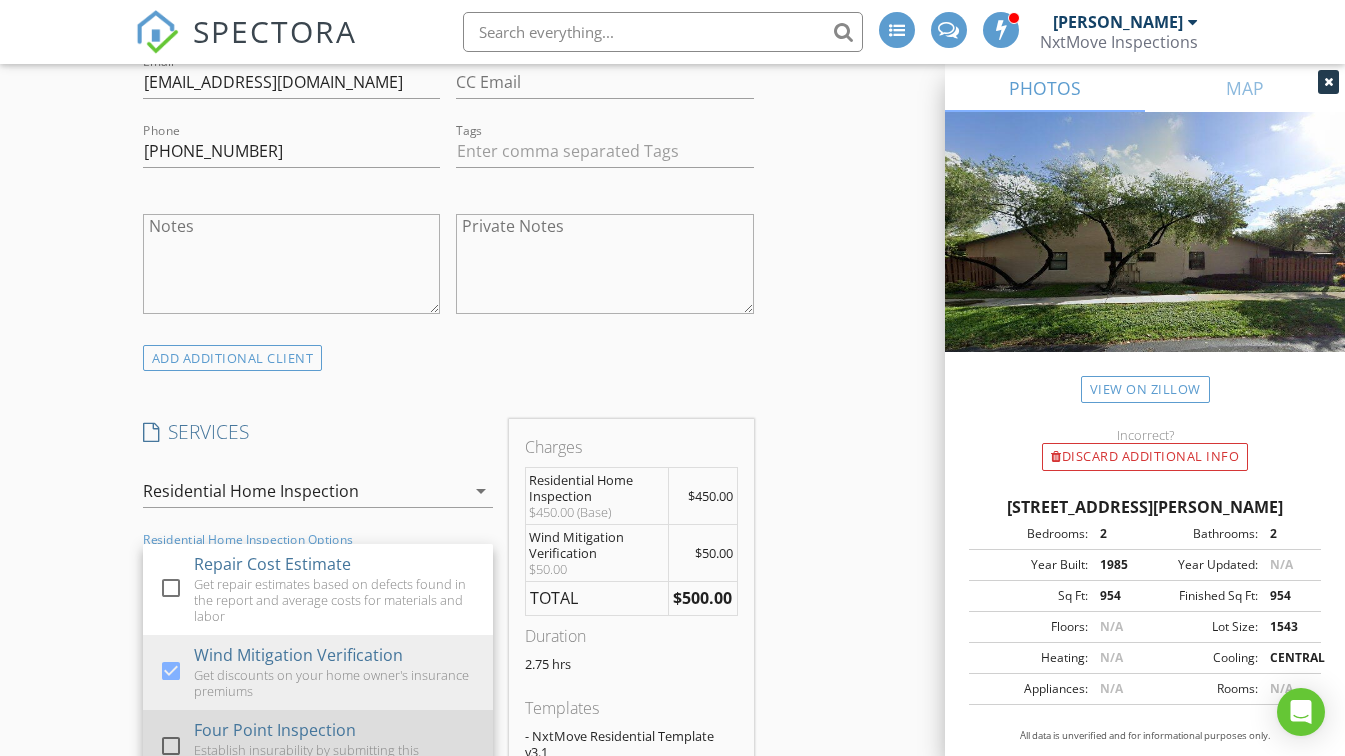 click at bounding box center (171, 746) 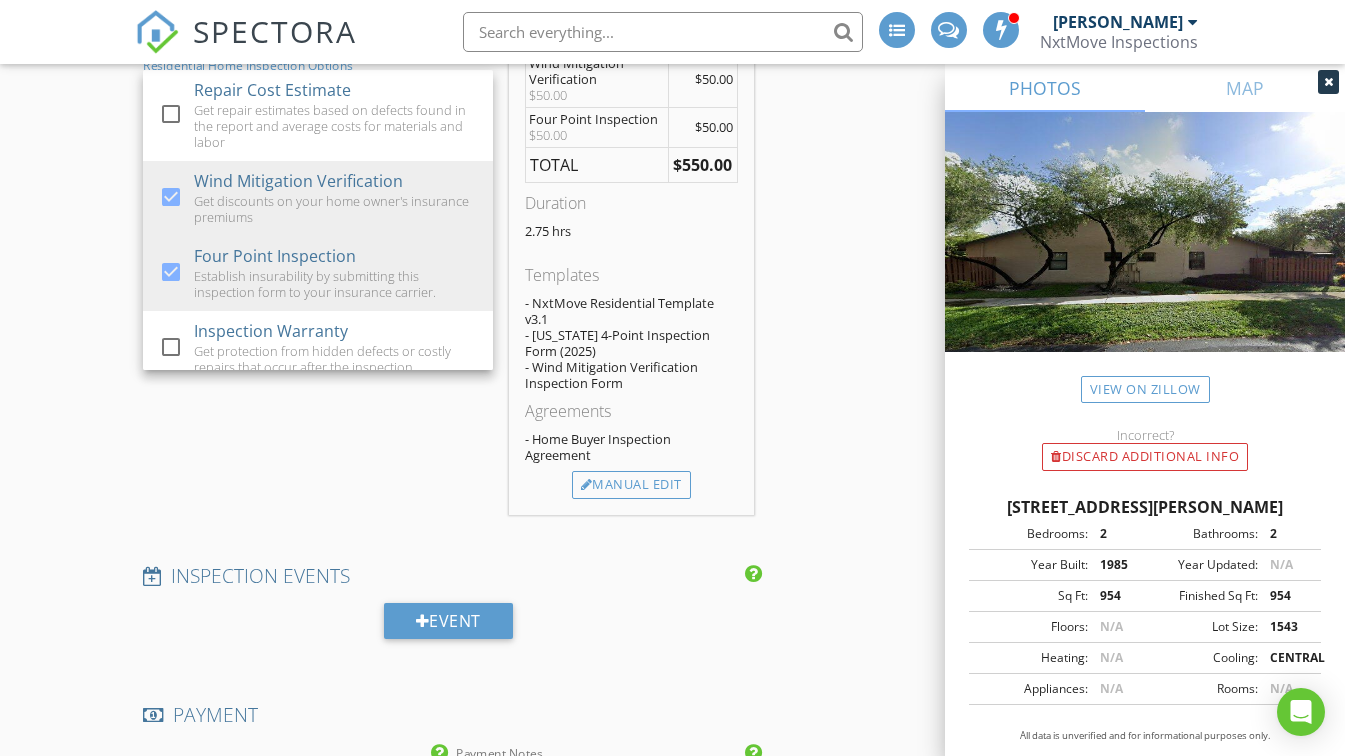 scroll, scrollTop: 1761, scrollLeft: 0, axis: vertical 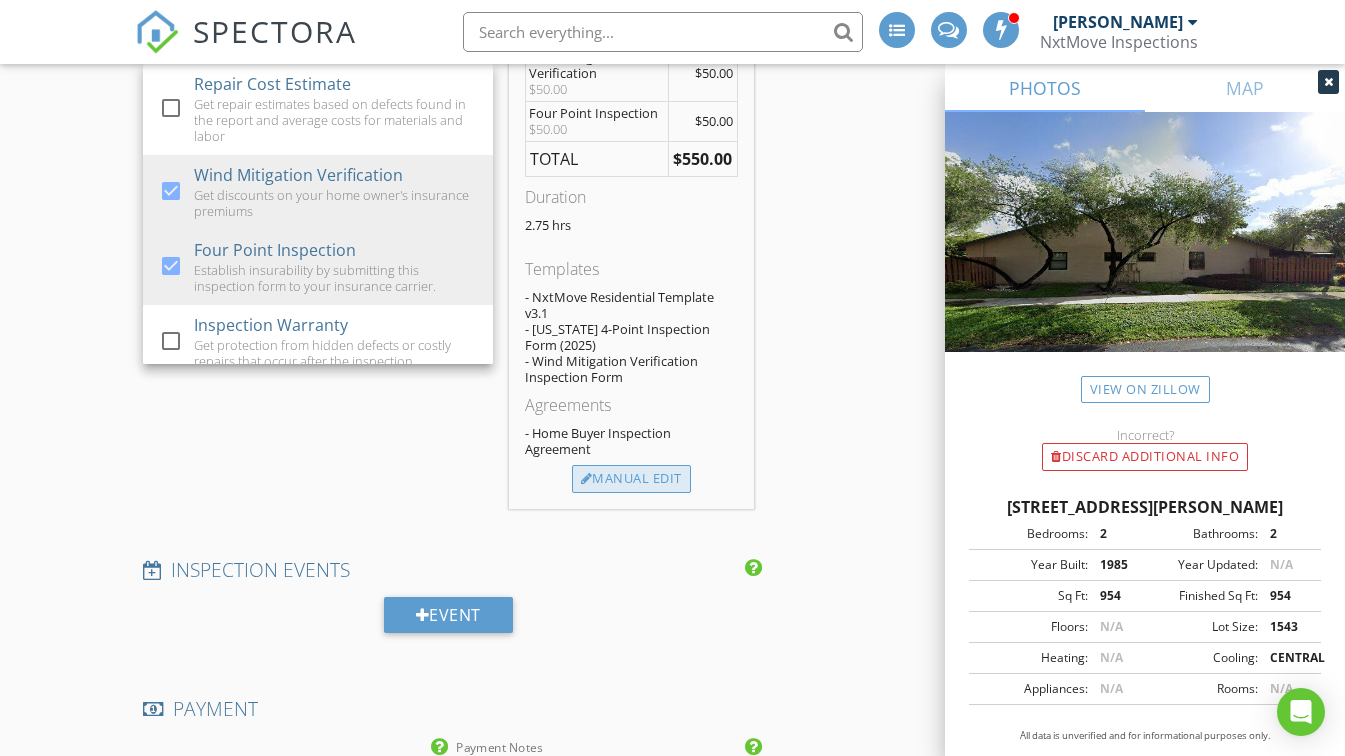 click at bounding box center (587, 479) 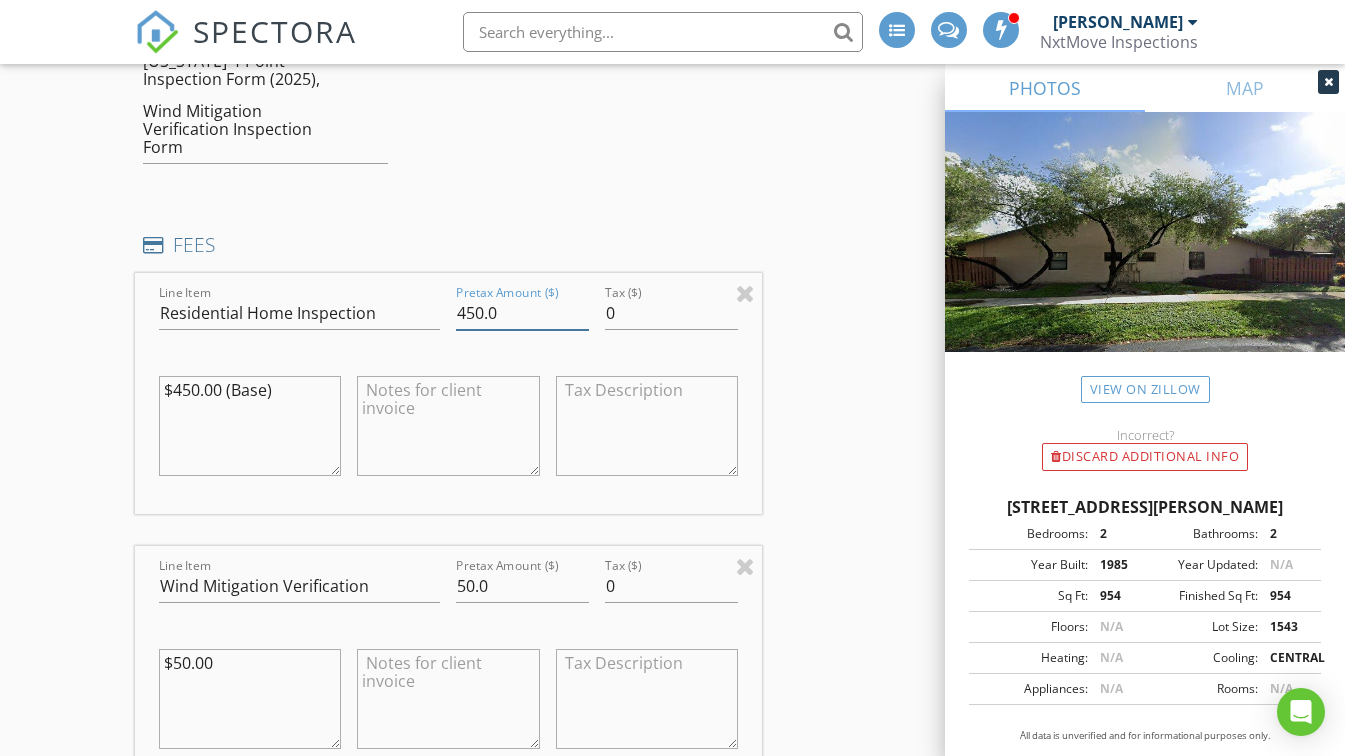 click on "450.0" at bounding box center [522, 313] 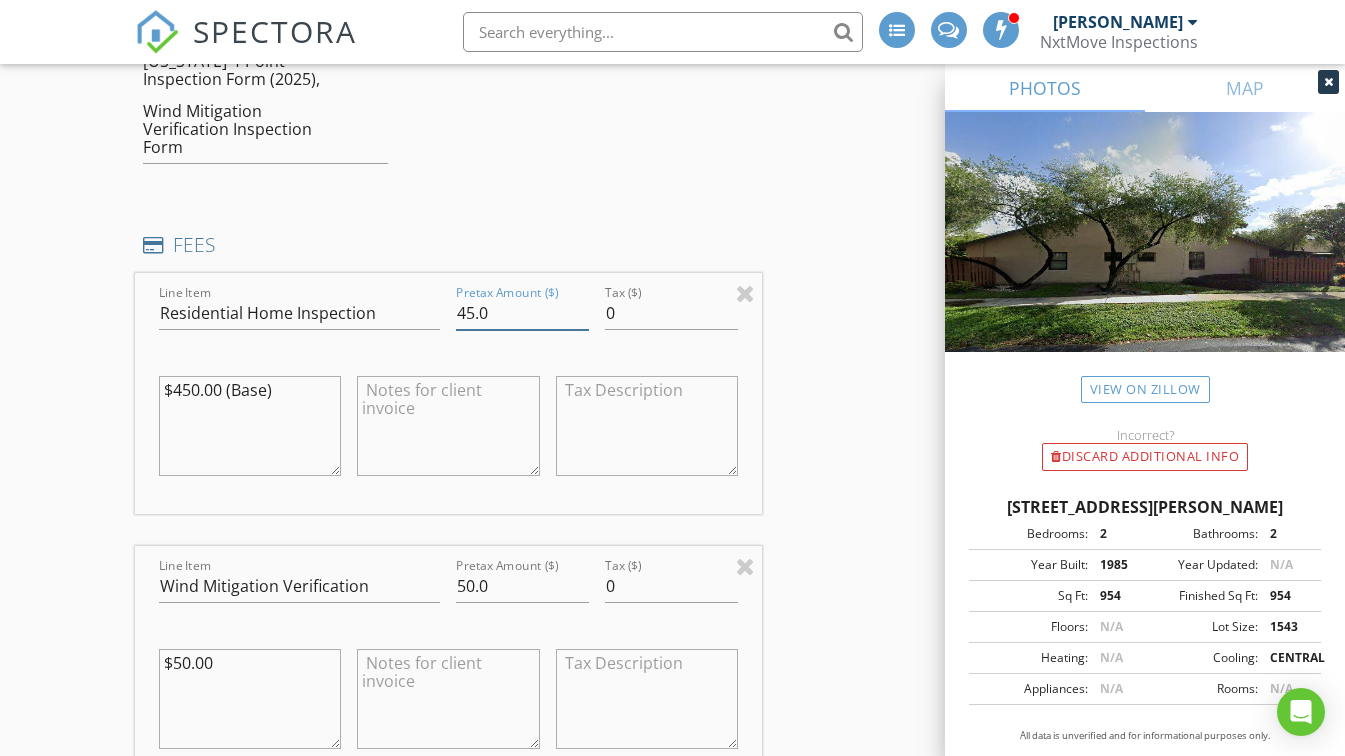 click on "45.0" at bounding box center (522, 313) 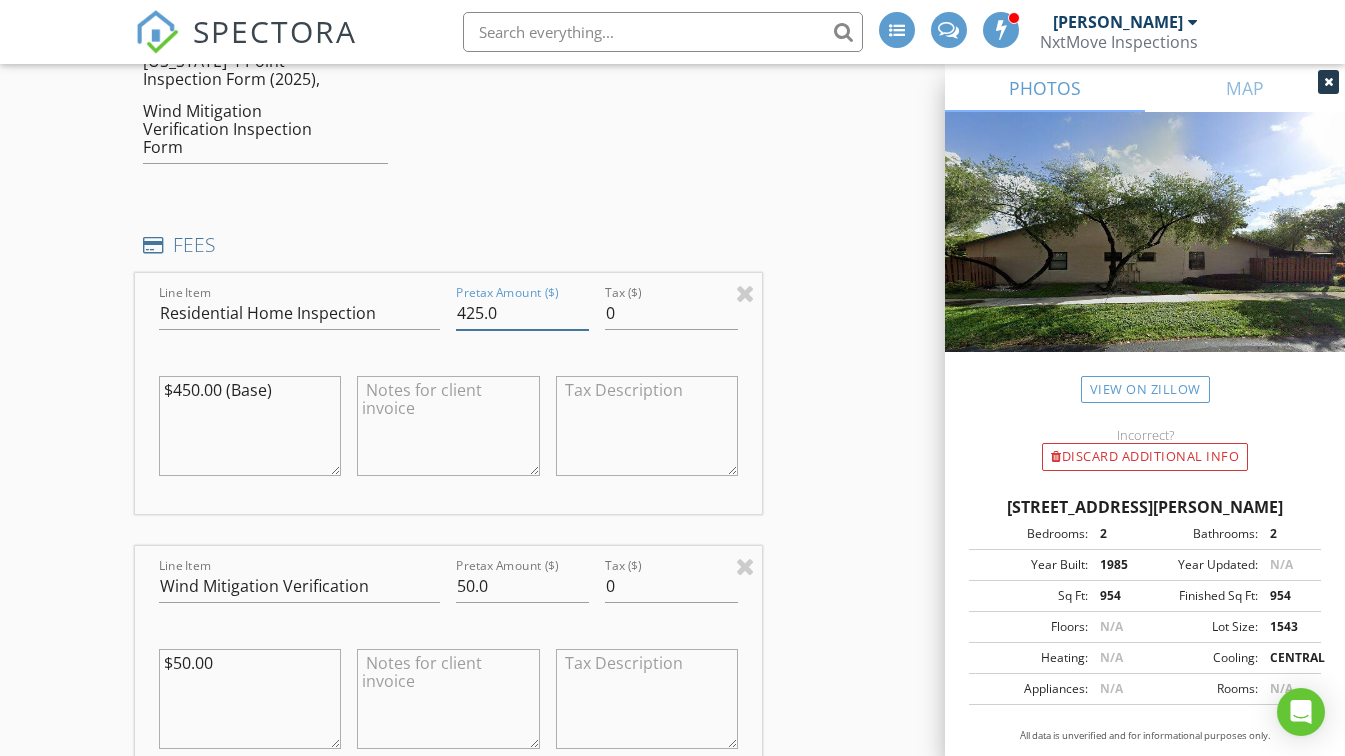 type on "425.0" 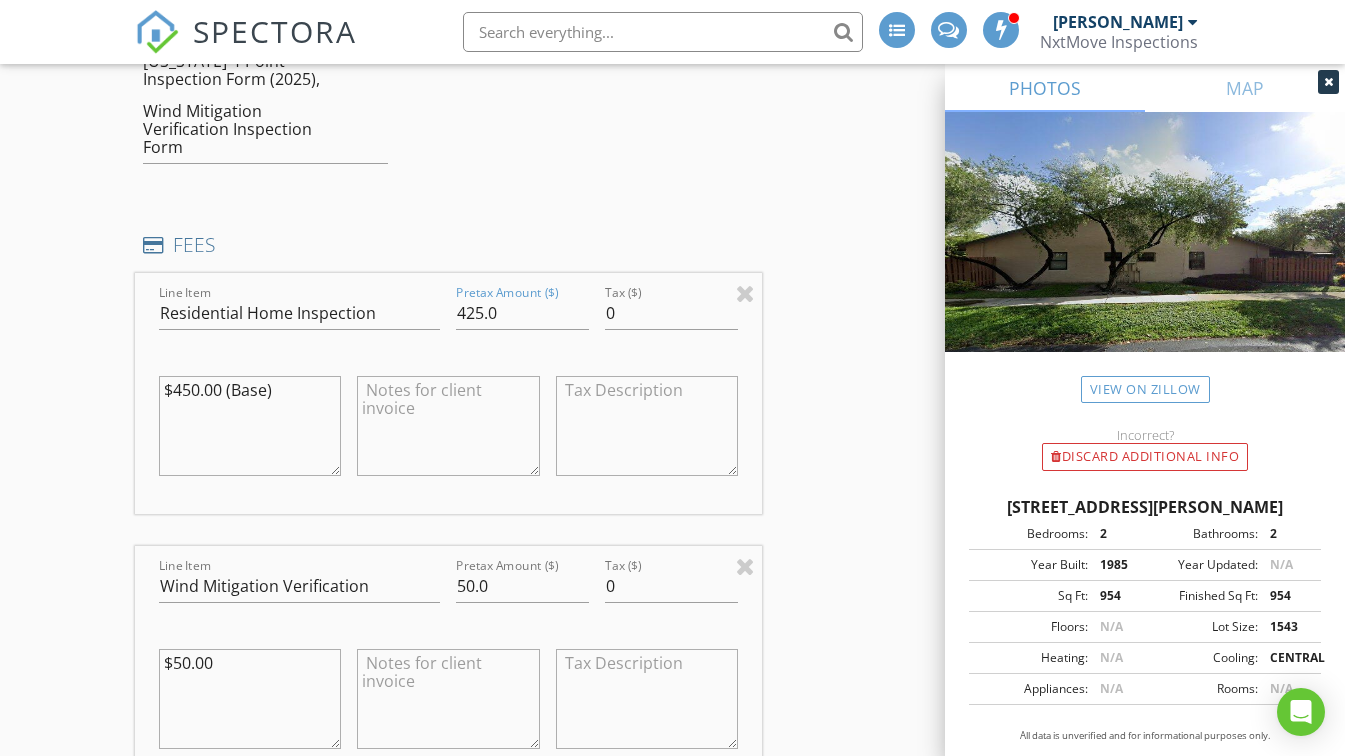 click on "FEES" at bounding box center [449, 245] 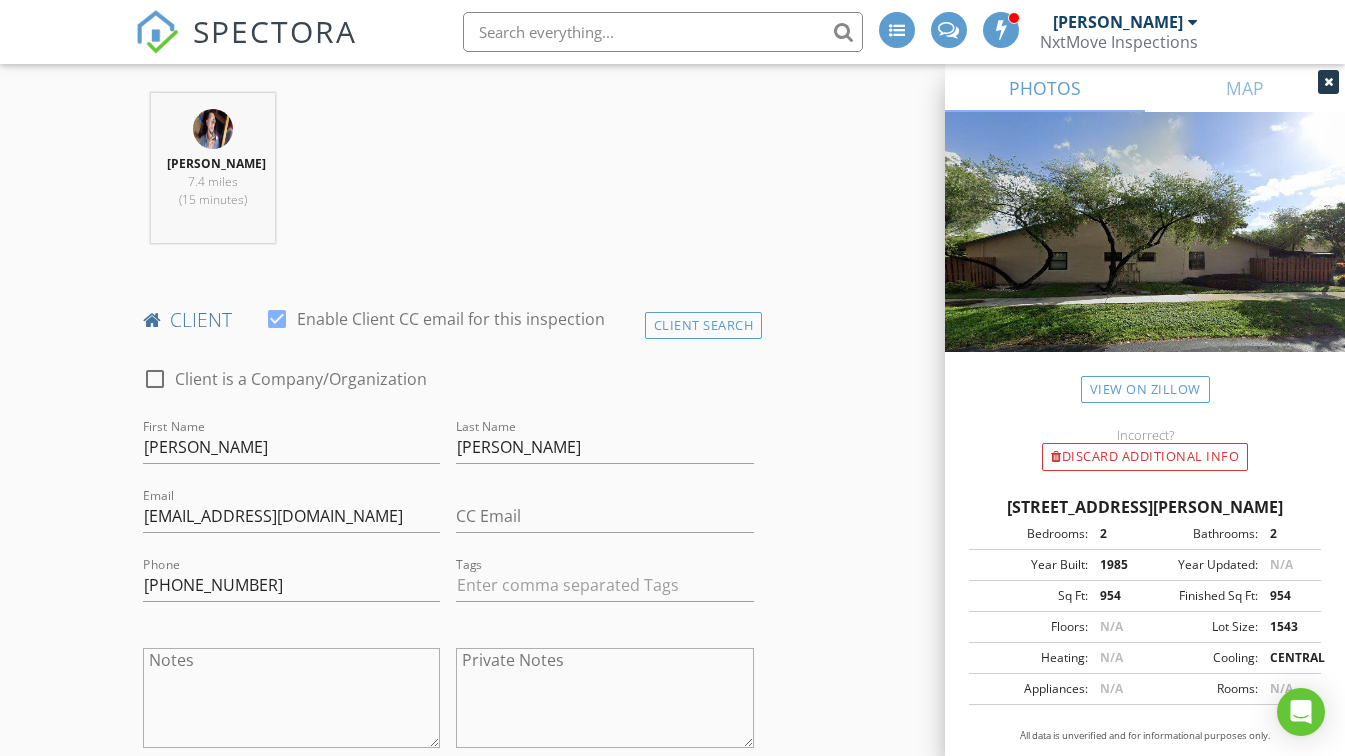 scroll, scrollTop: 844, scrollLeft: 0, axis: vertical 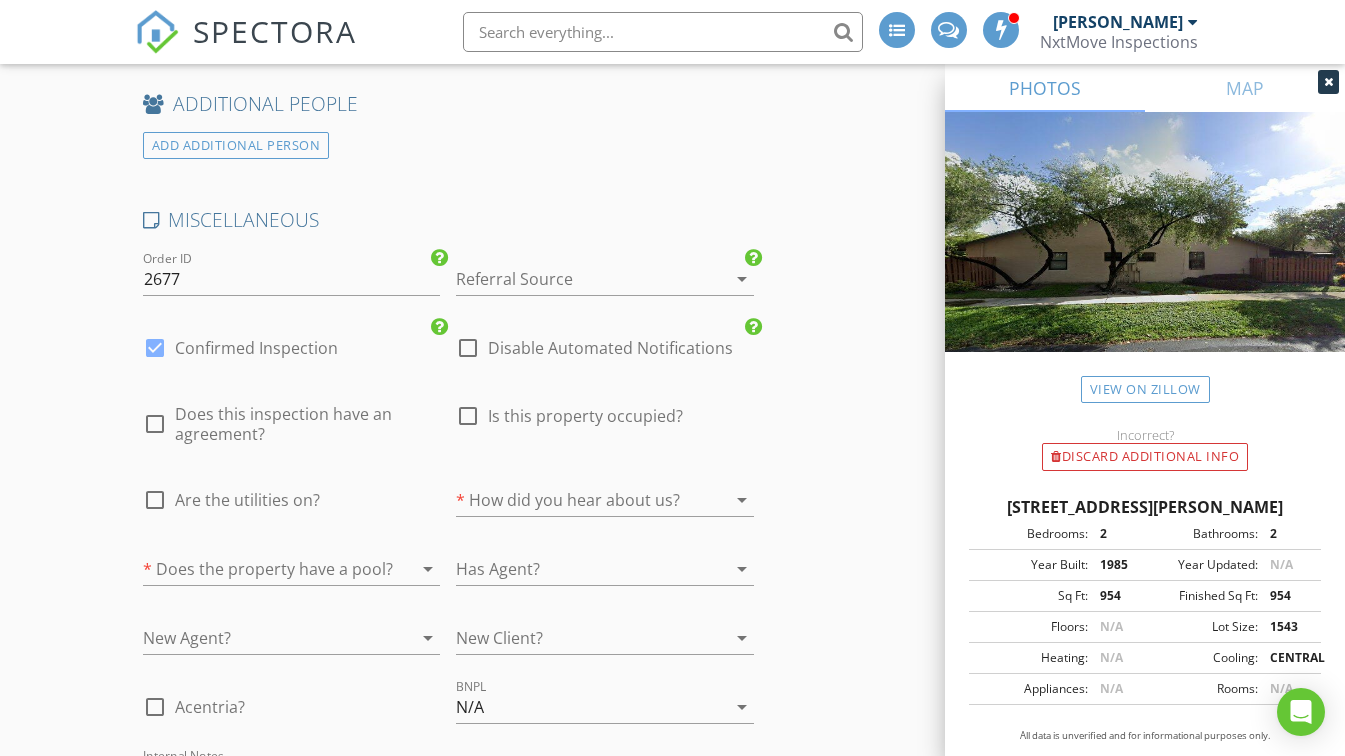 click at bounding box center [577, 279] 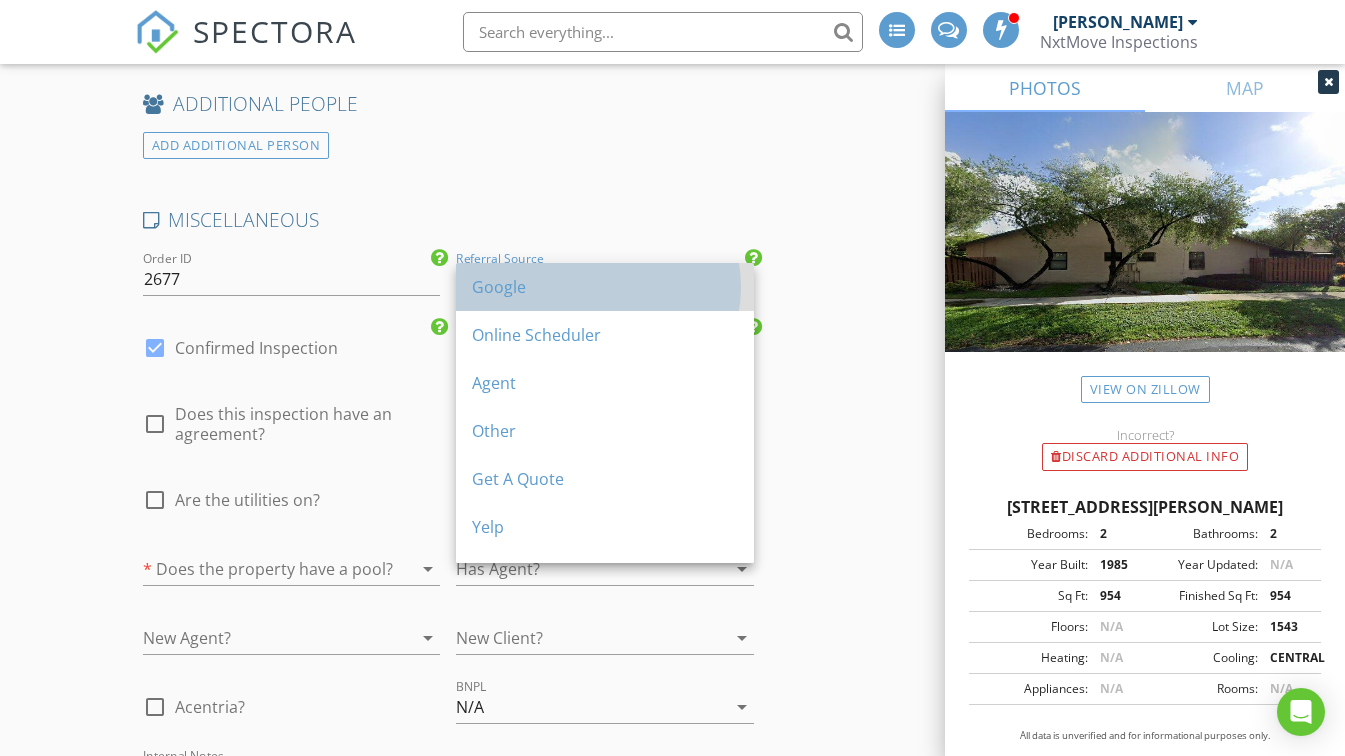 click on "Google" at bounding box center [605, 287] 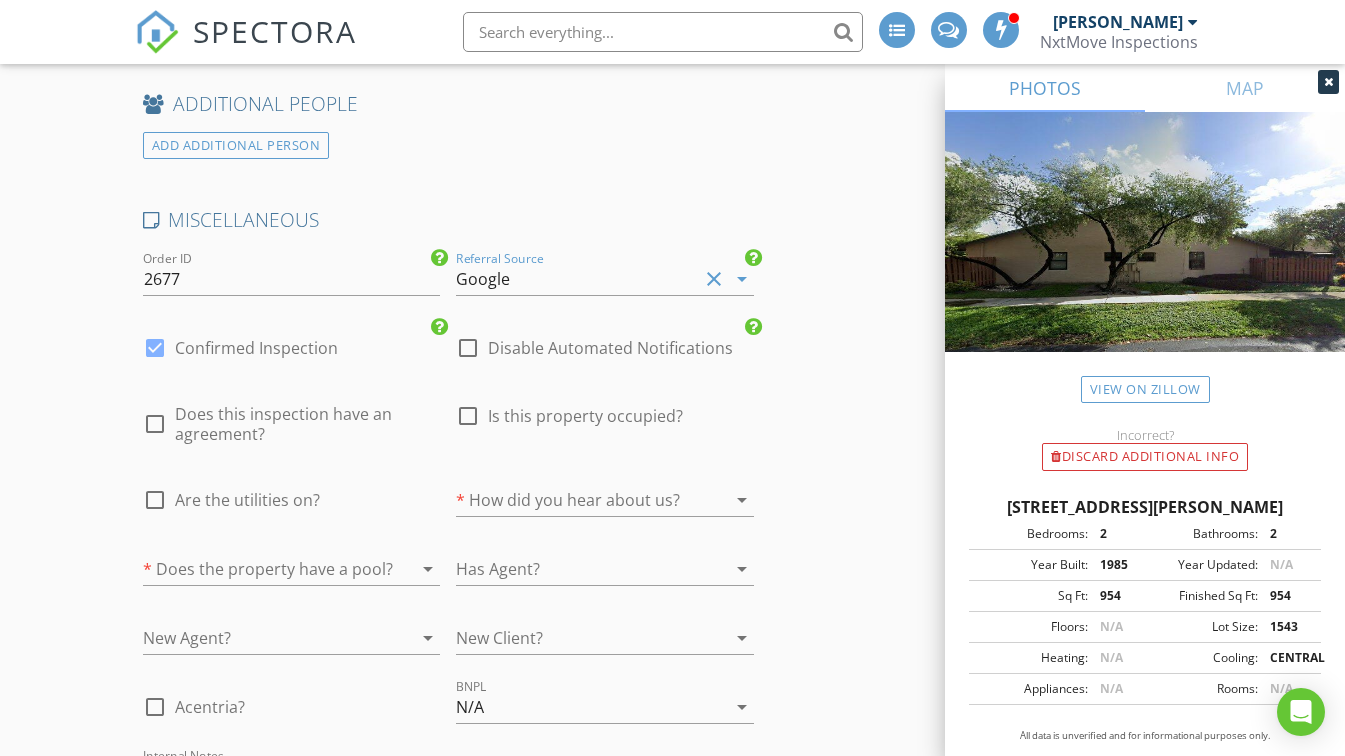 click on "Does this inspection have an agreement?" at bounding box center [308, 424] 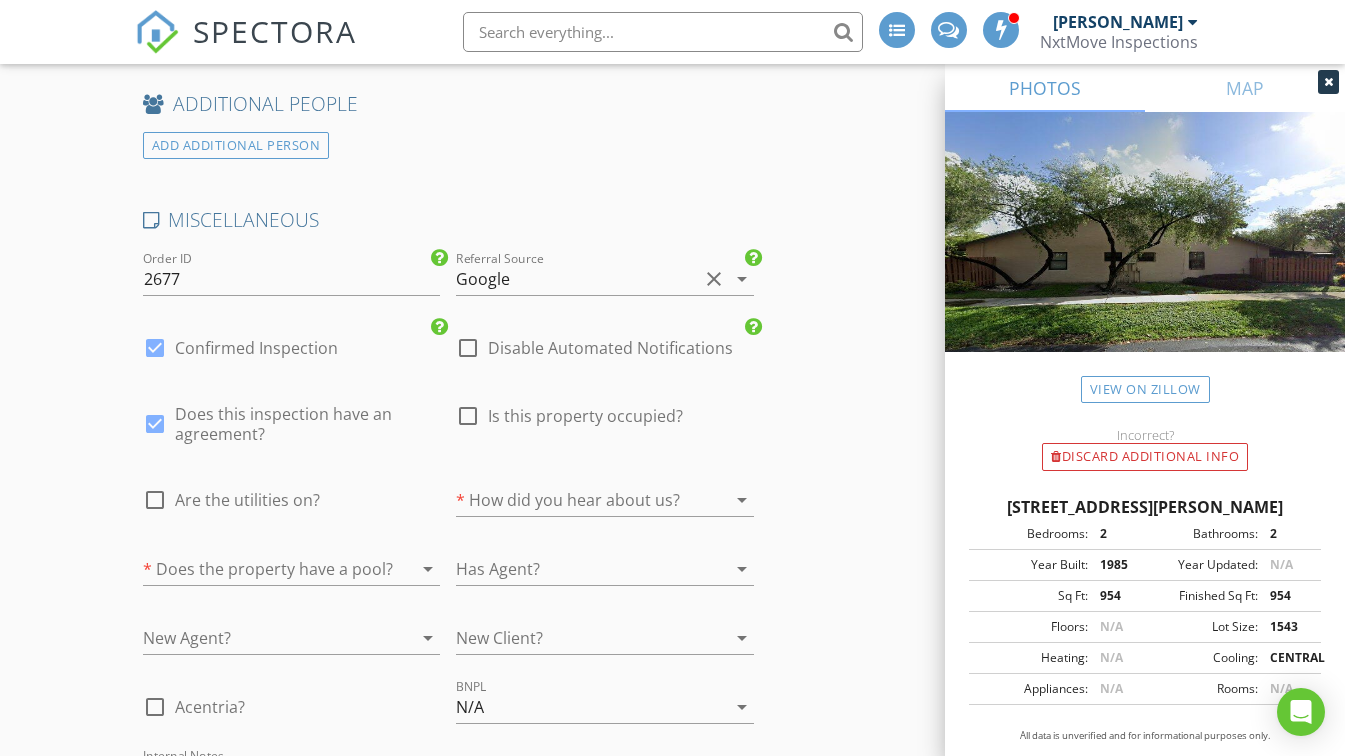 click at bounding box center (468, 416) 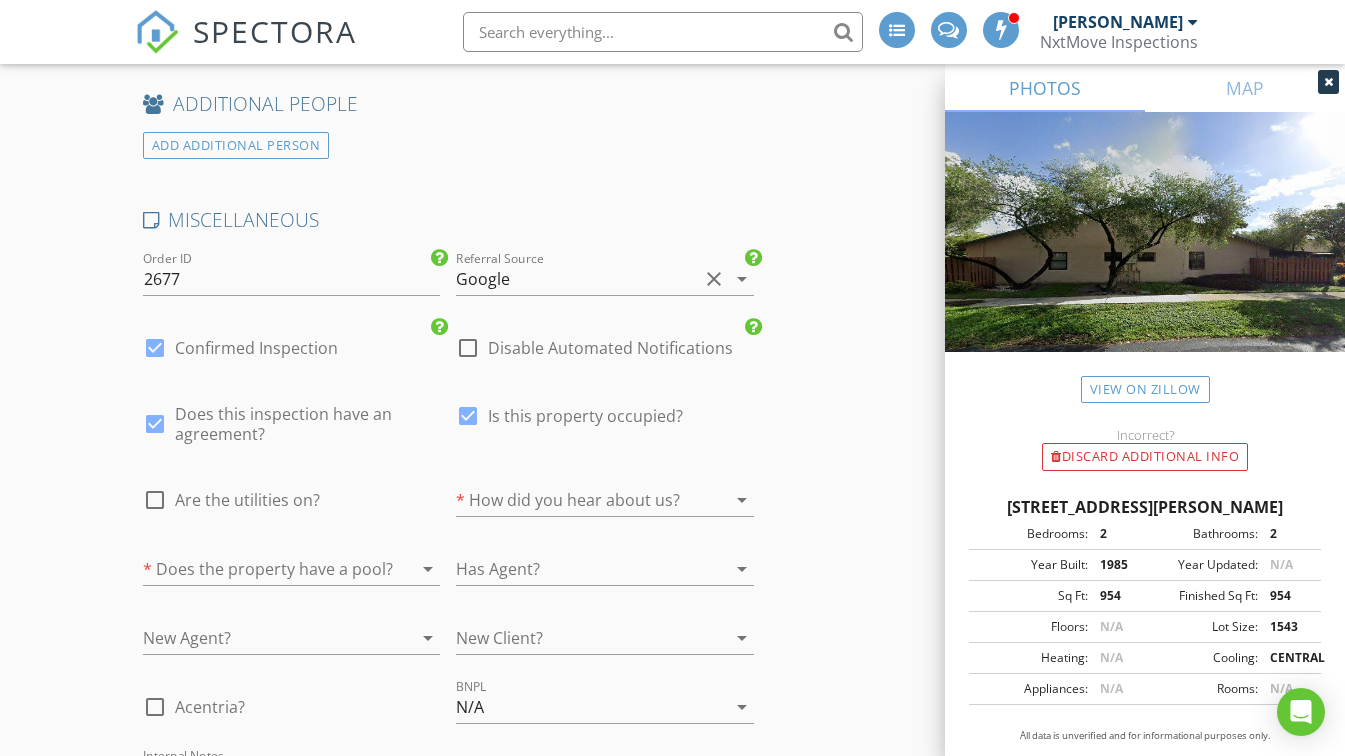 click on "check_box_outline_blank   Are the utilities on?" at bounding box center (231, 512) 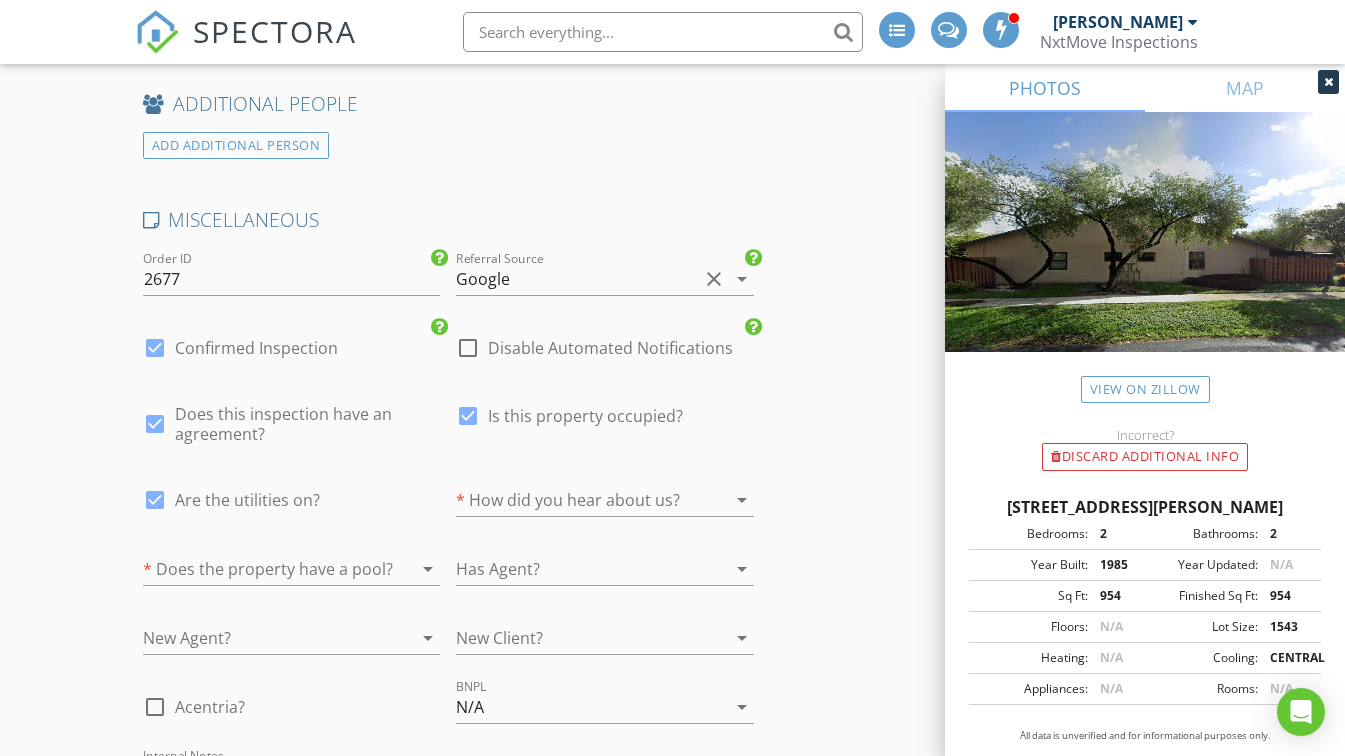 click at bounding box center [577, 500] 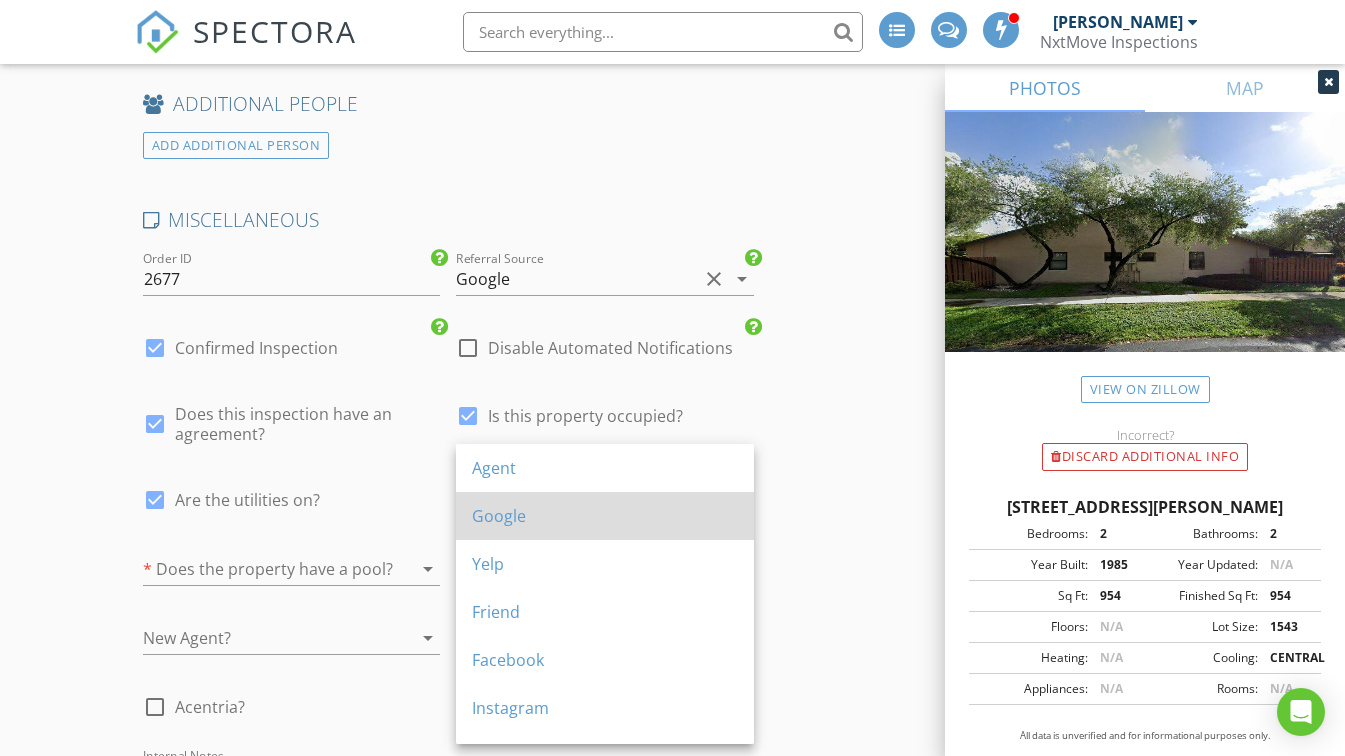 click on "Google" at bounding box center [605, 516] 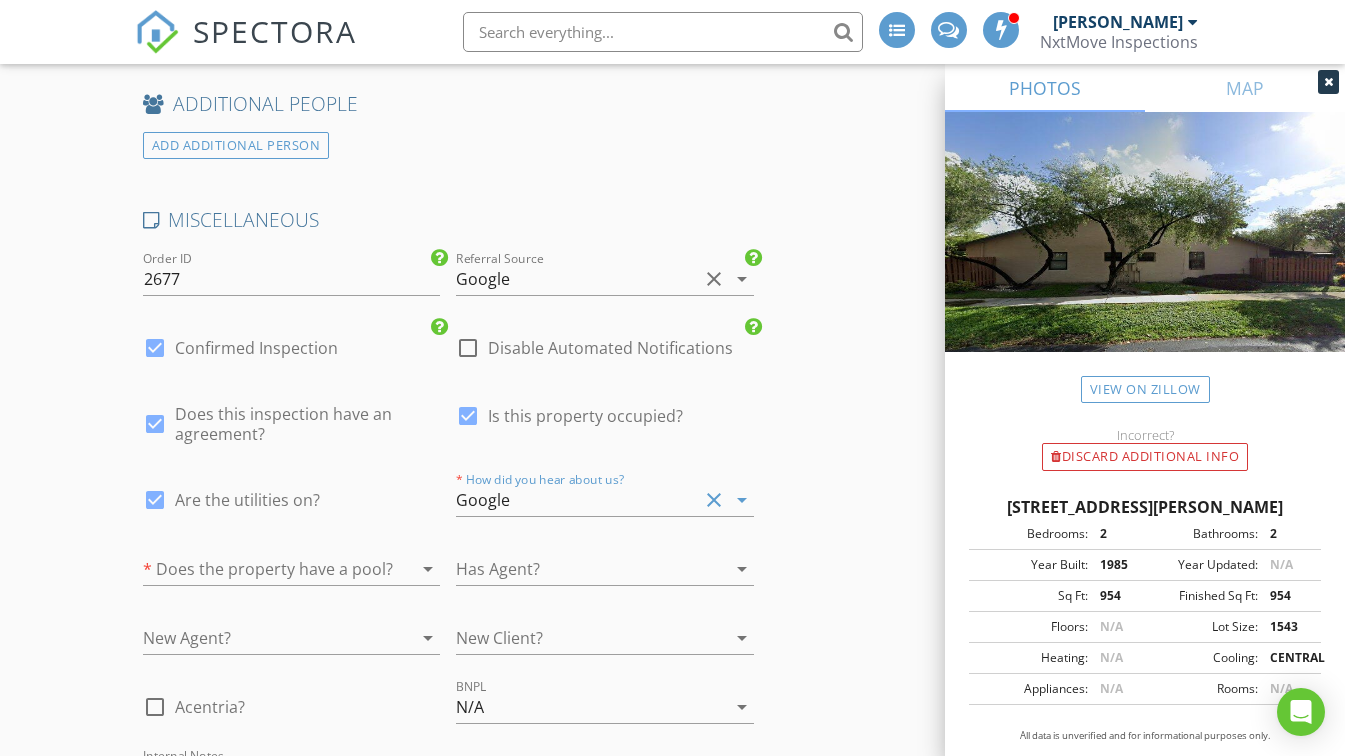 click at bounding box center [264, 569] 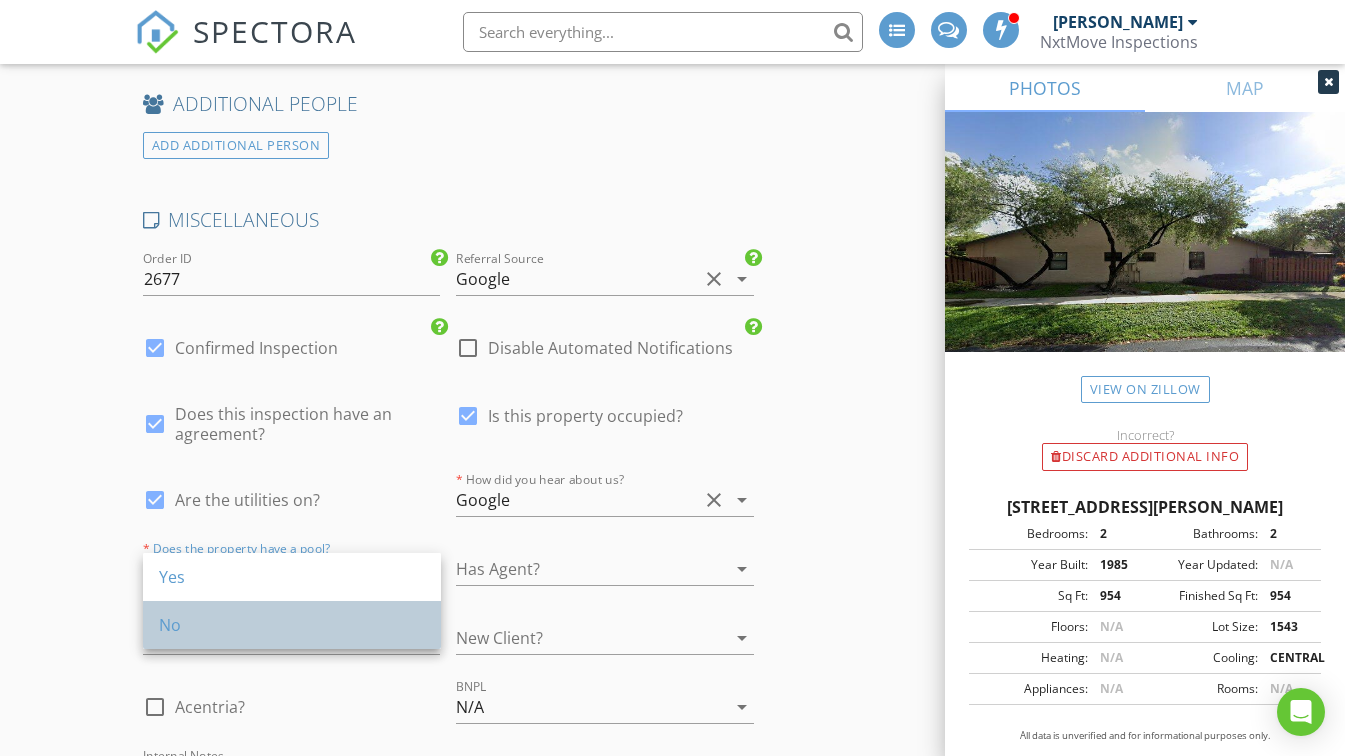 click on "No" at bounding box center (292, 625) 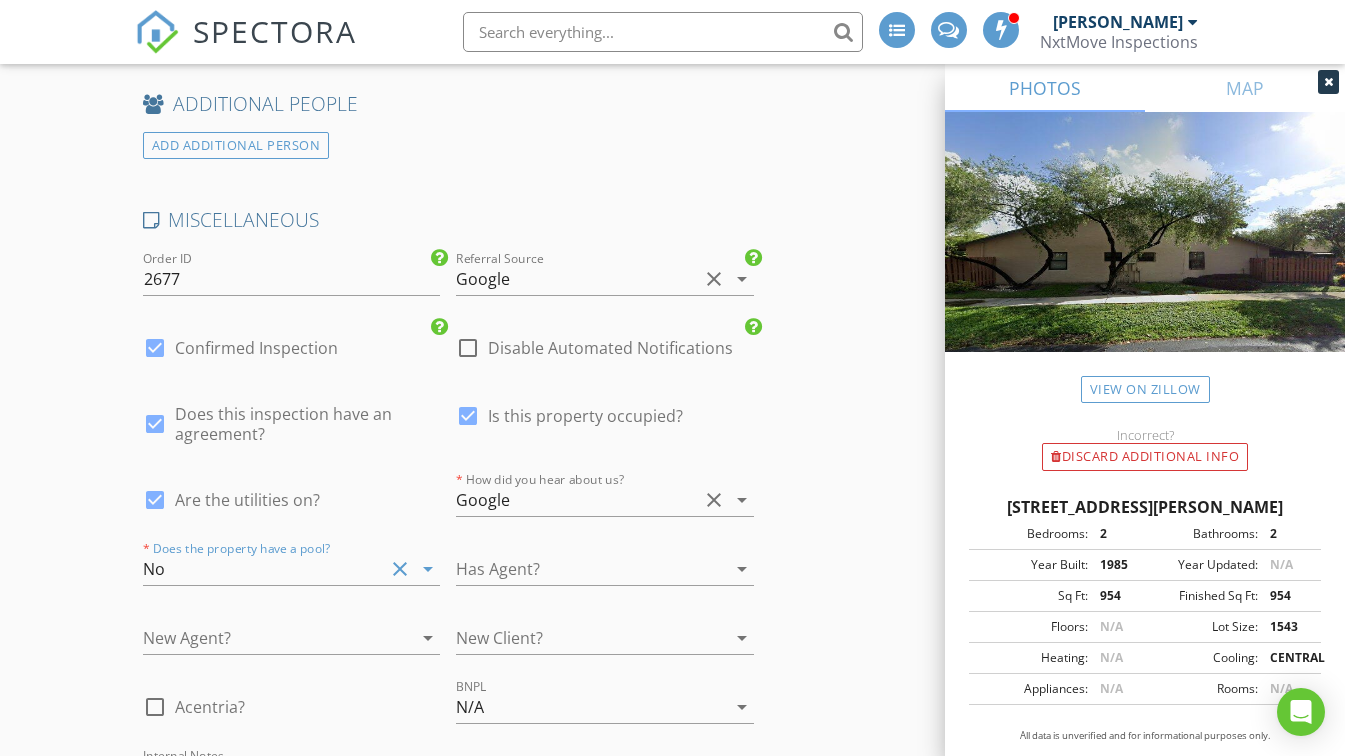 click at bounding box center (577, 569) 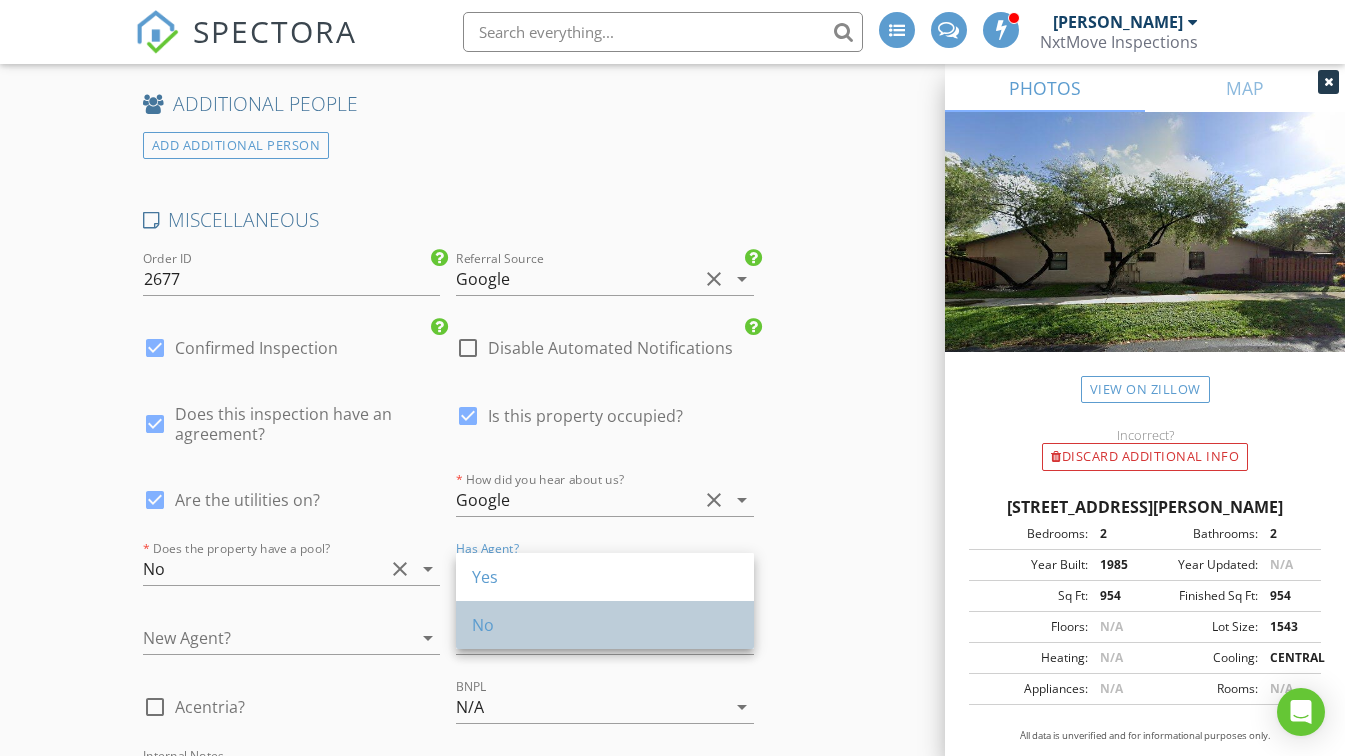 click on "No" at bounding box center [605, 625] 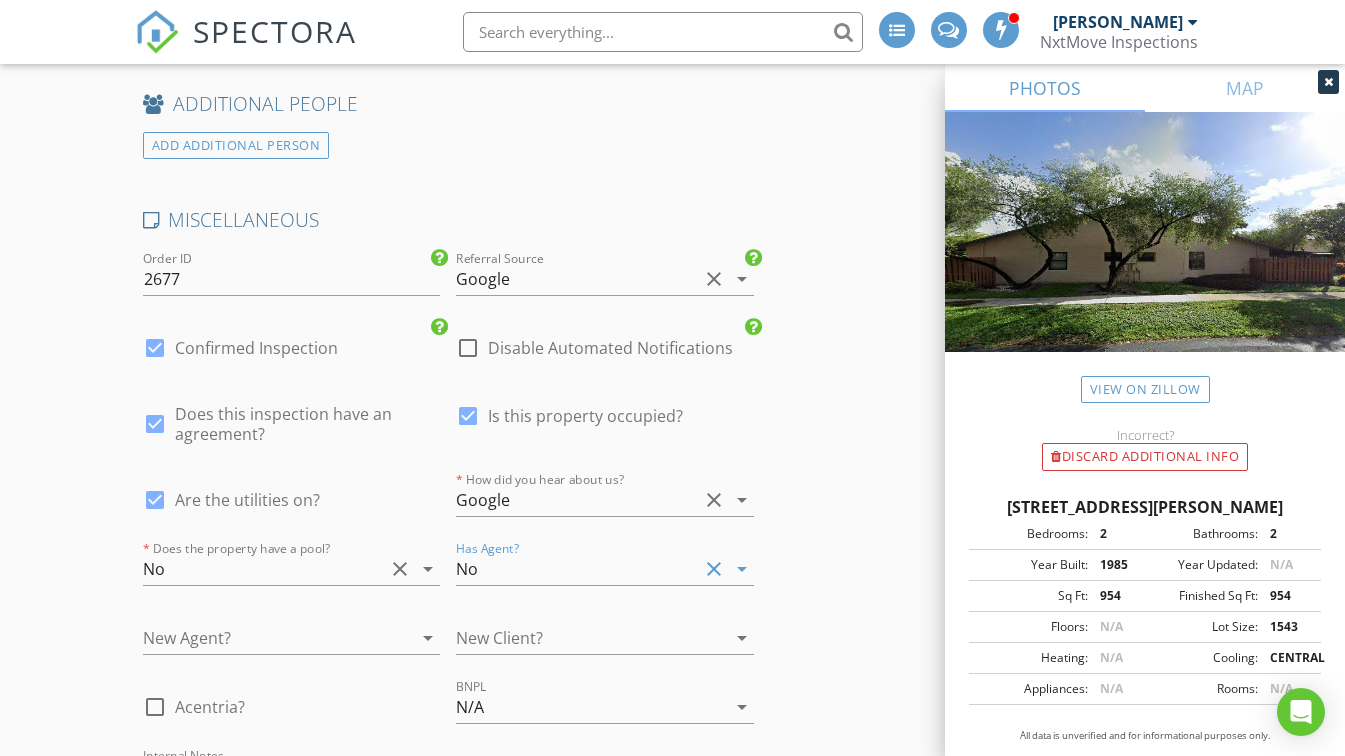 click at bounding box center [264, 638] 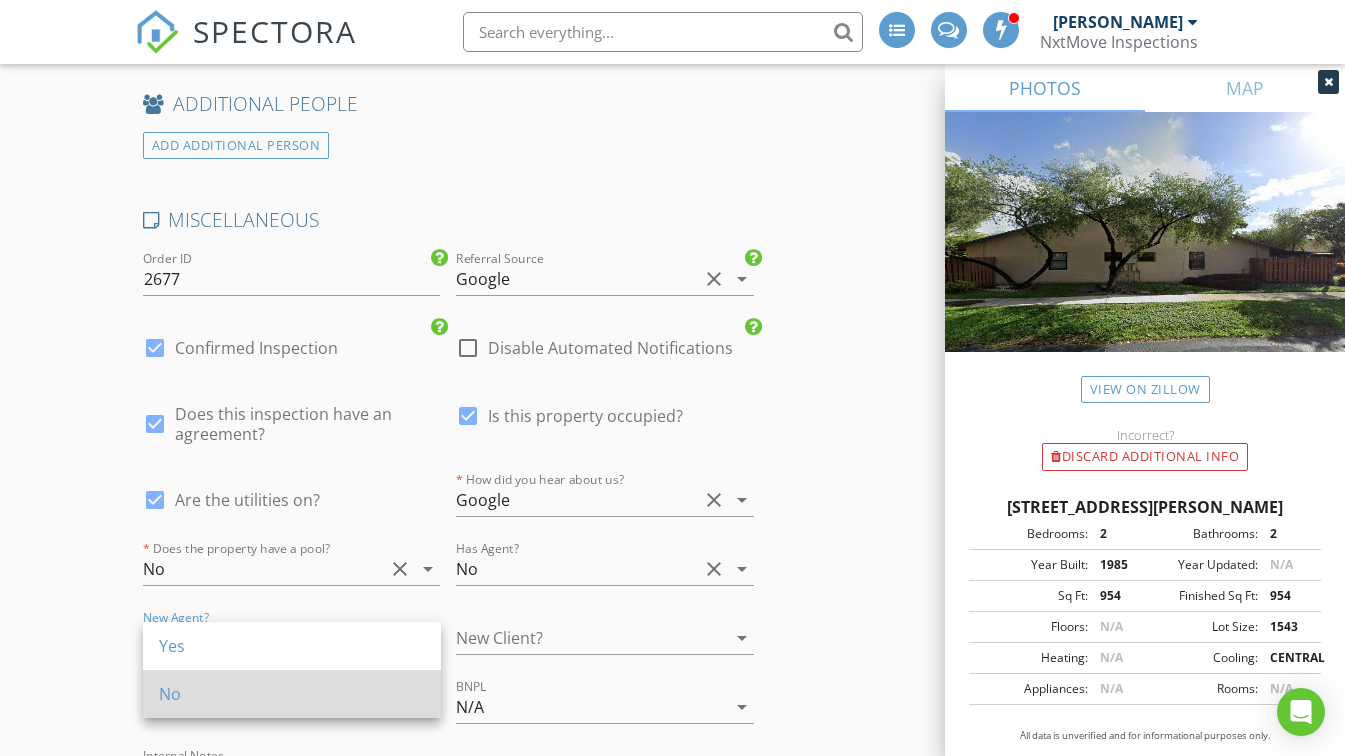 click on "No" at bounding box center [292, 694] 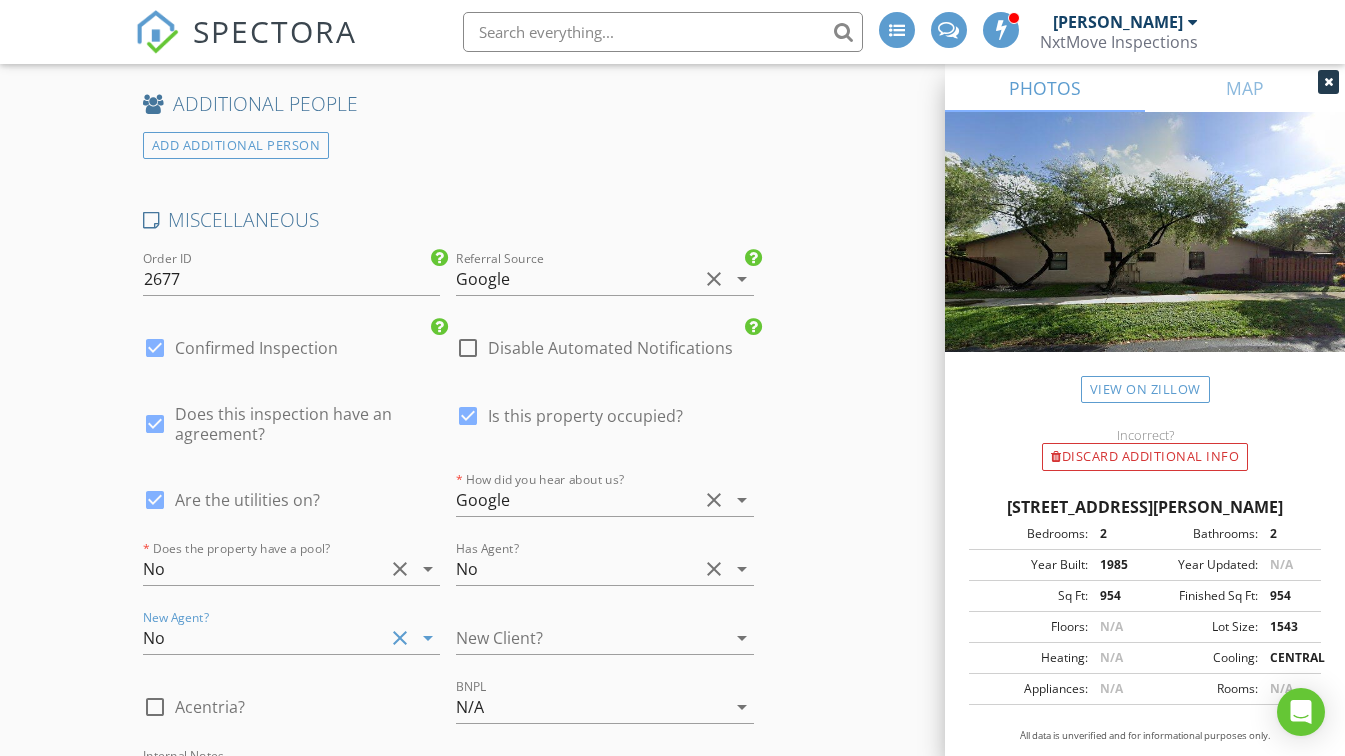 click at bounding box center [577, 638] 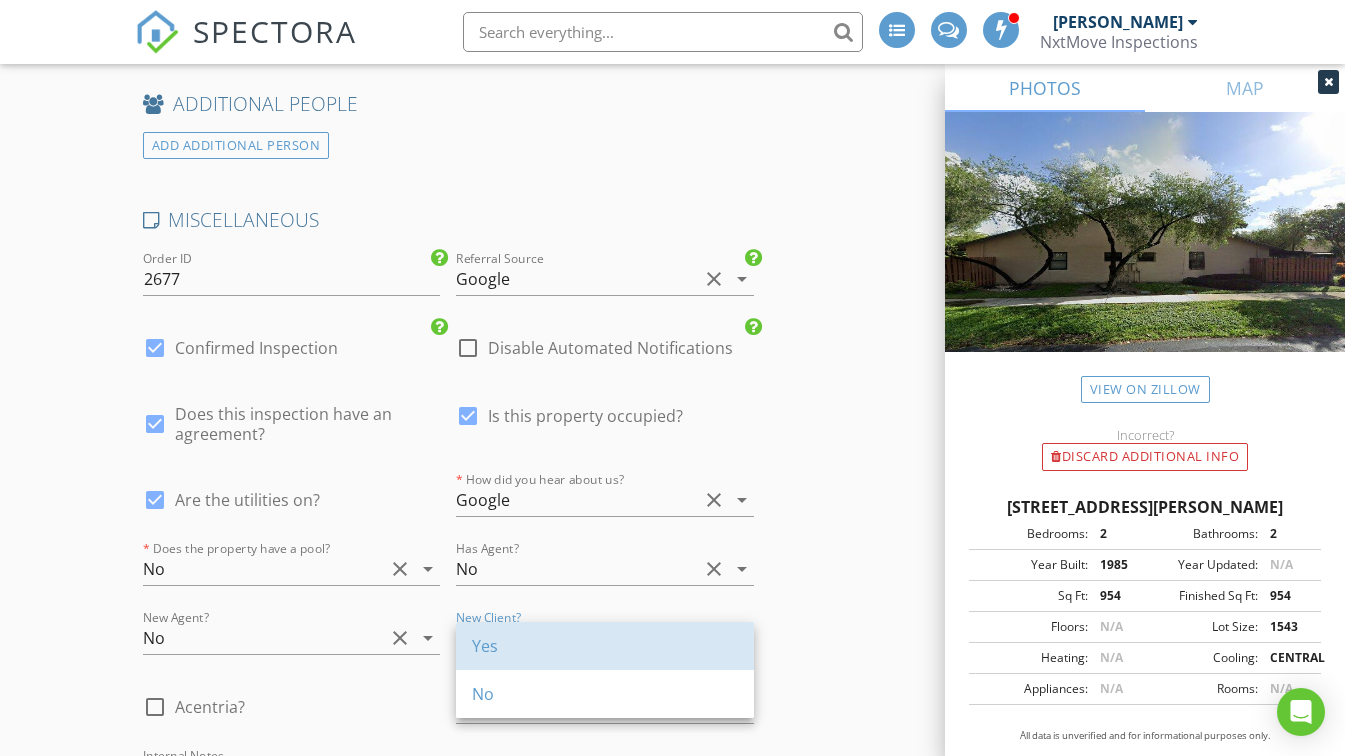 click on "Yes" at bounding box center [605, 646] 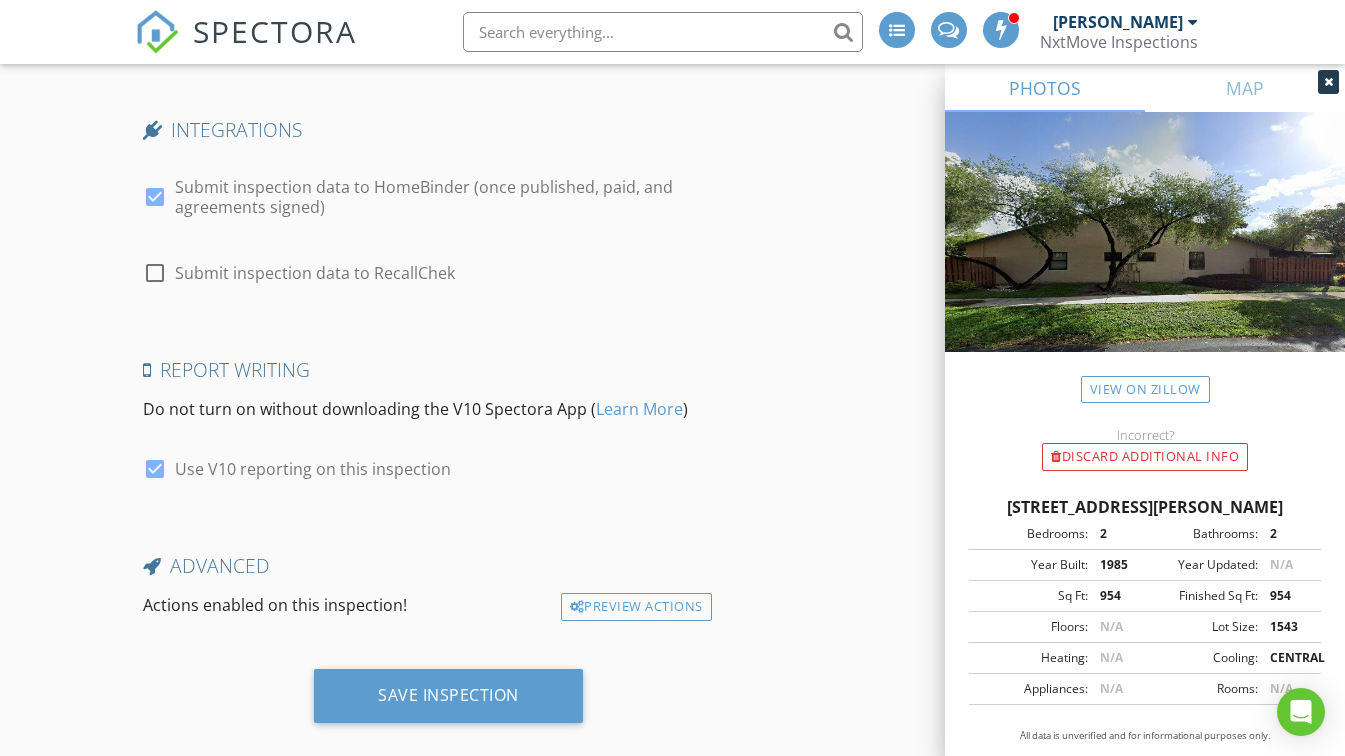 scroll, scrollTop: 4573, scrollLeft: 0, axis: vertical 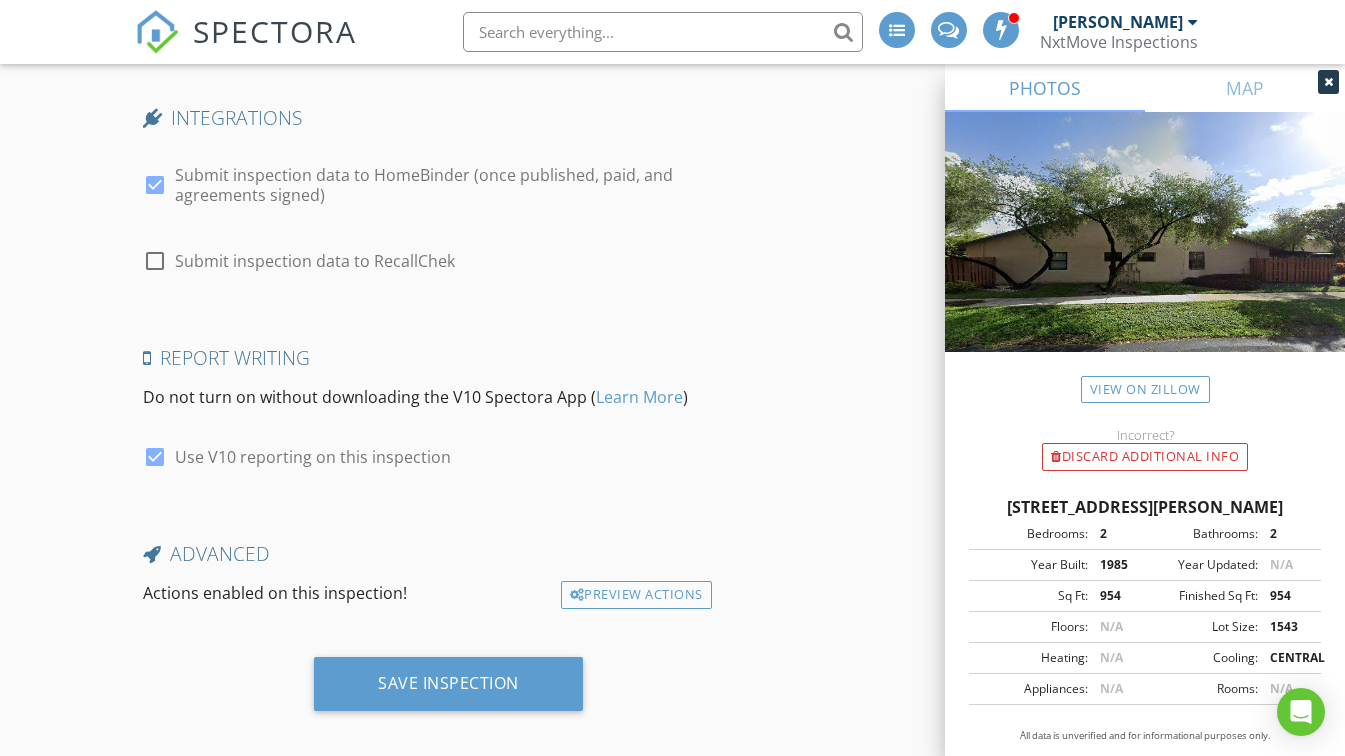 click on "Save Inspection" at bounding box center [449, 691] 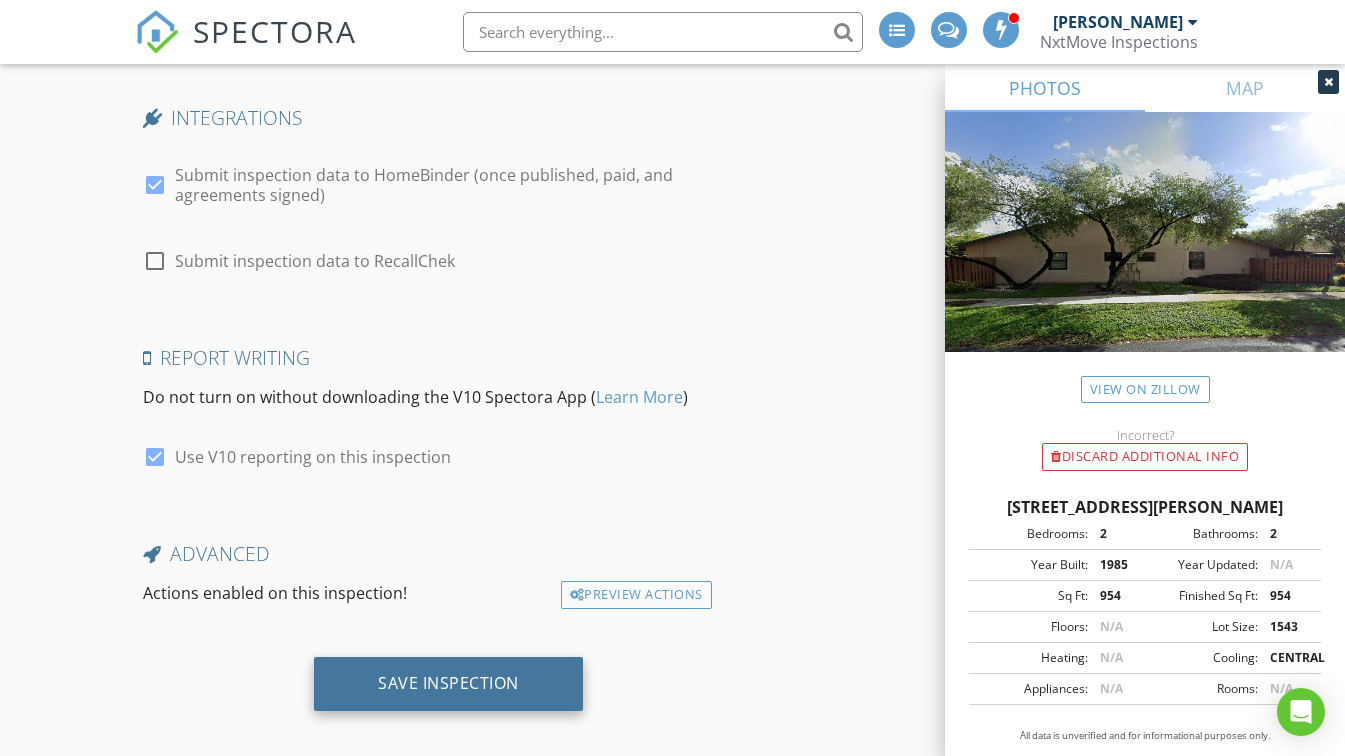 click on "Save Inspection" at bounding box center (448, 683) 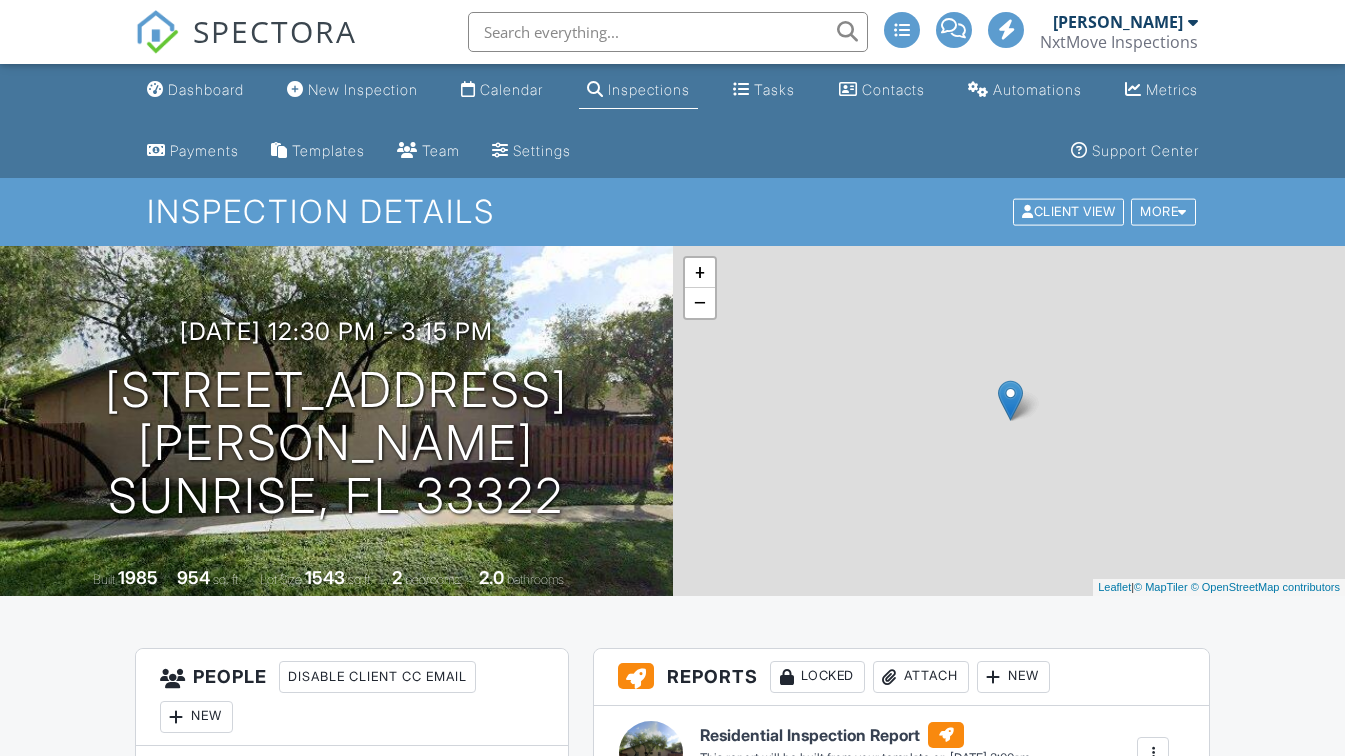 scroll, scrollTop: 0, scrollLeft: 0, axis: both 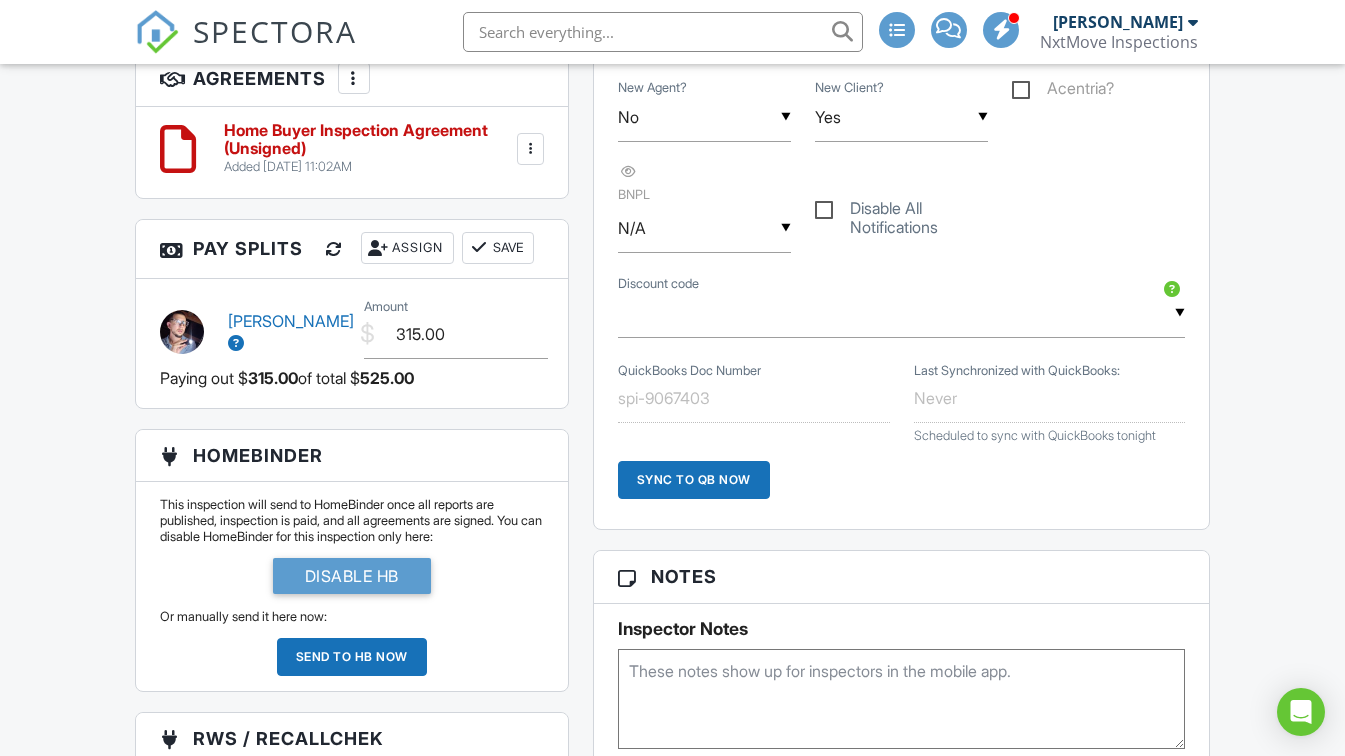 click on "Assign" at bounding box center (407, 248) 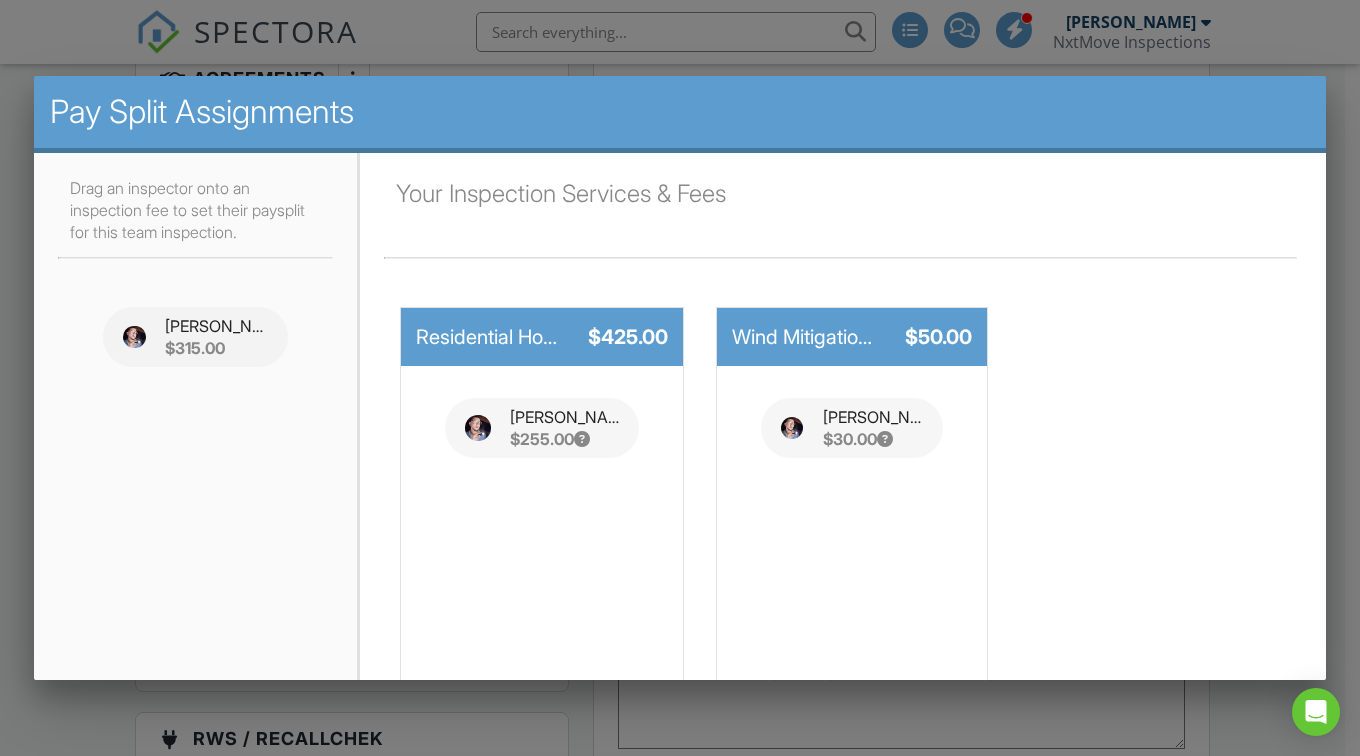 click at bounding box center (680, 372) 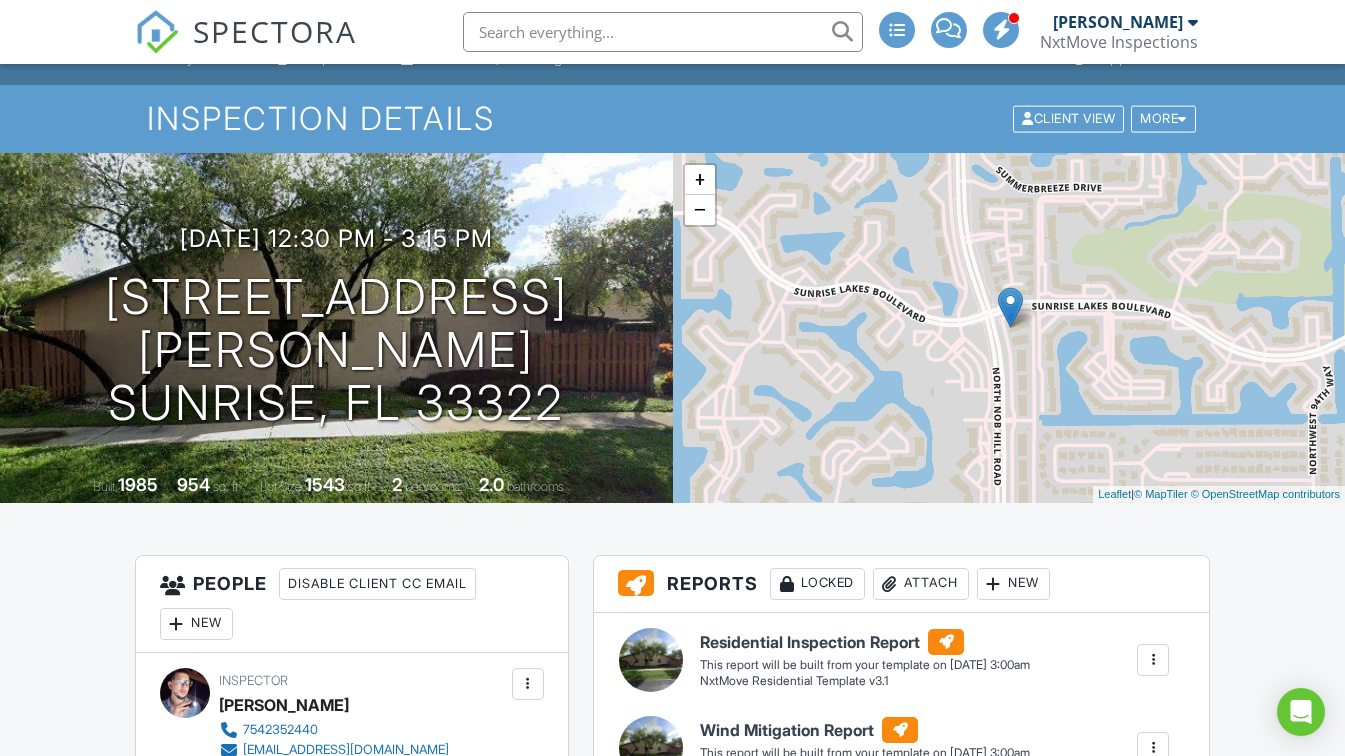 scroll, scrollTop: 0, scrollLeft: 0, axis: both 